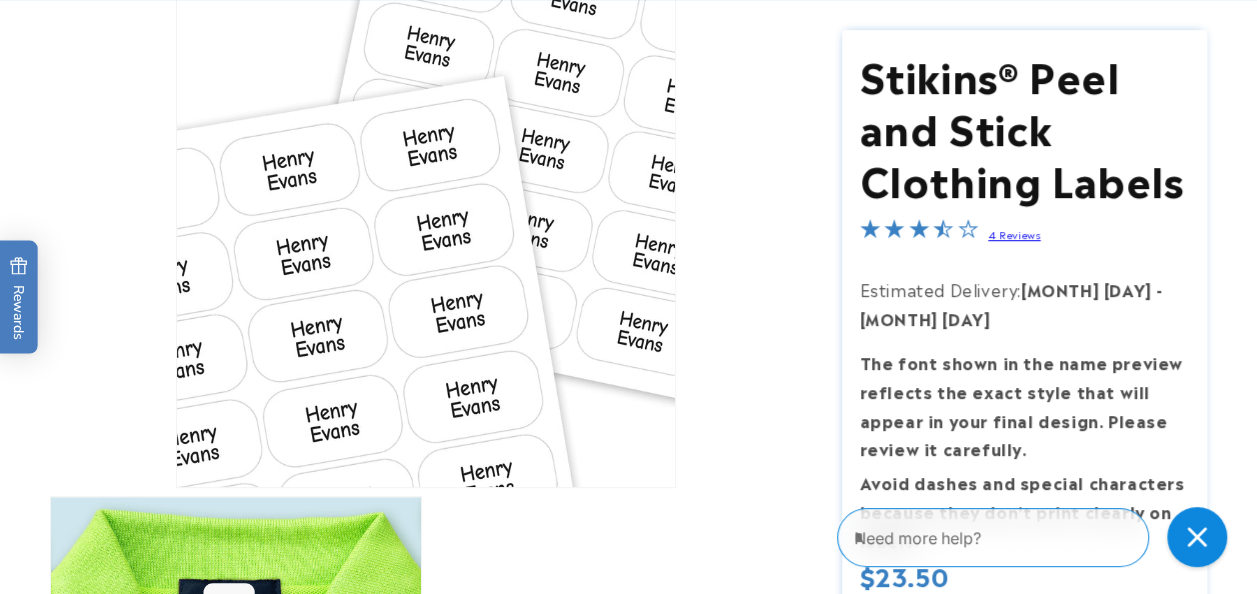 scroll, scrollTop: 266, scrollLeft: 0, axis: vertical 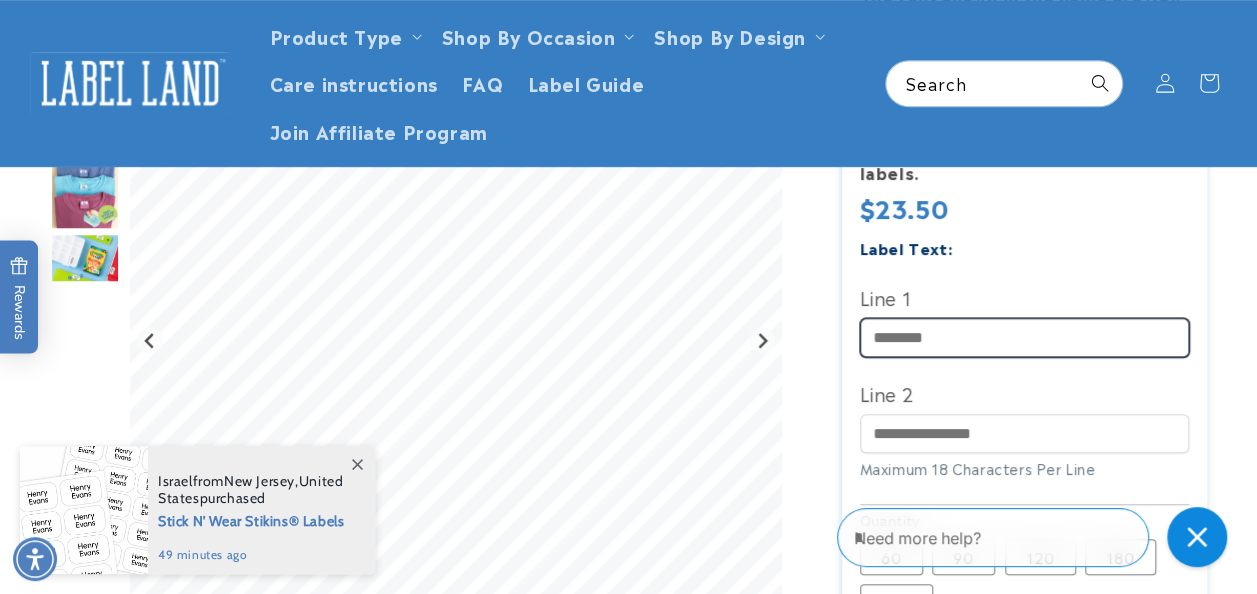 click on "Line 1" at bounding box center [1025, 337] 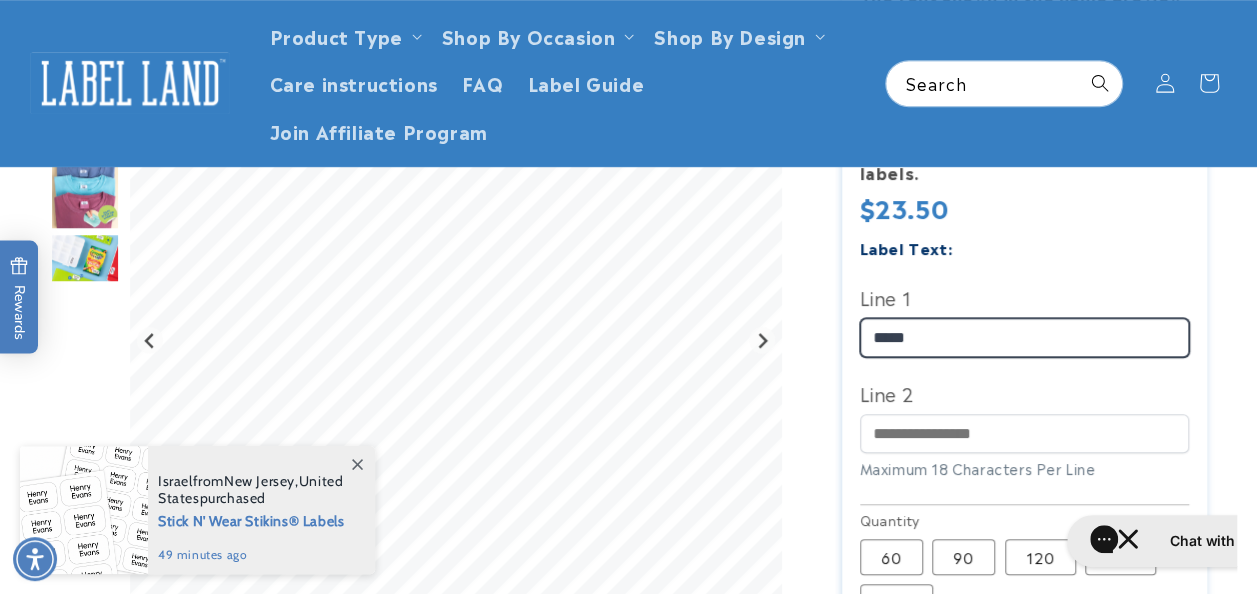 type on "*****" 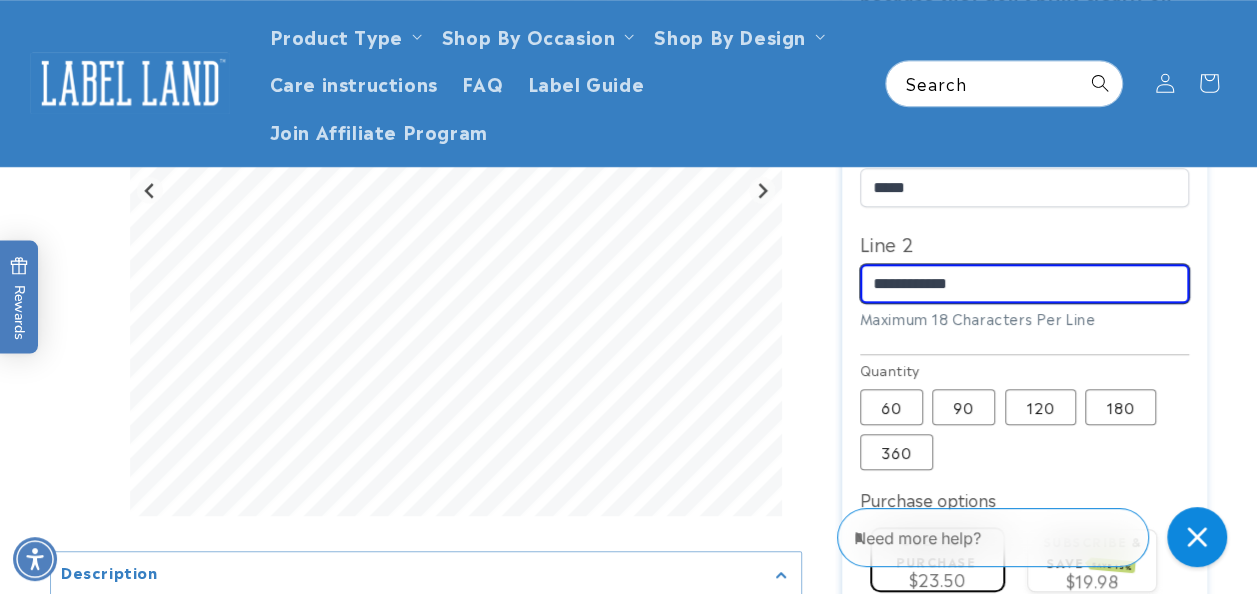 scroll, scrollTop: 722, scrollLeft: 0, axis: vertical 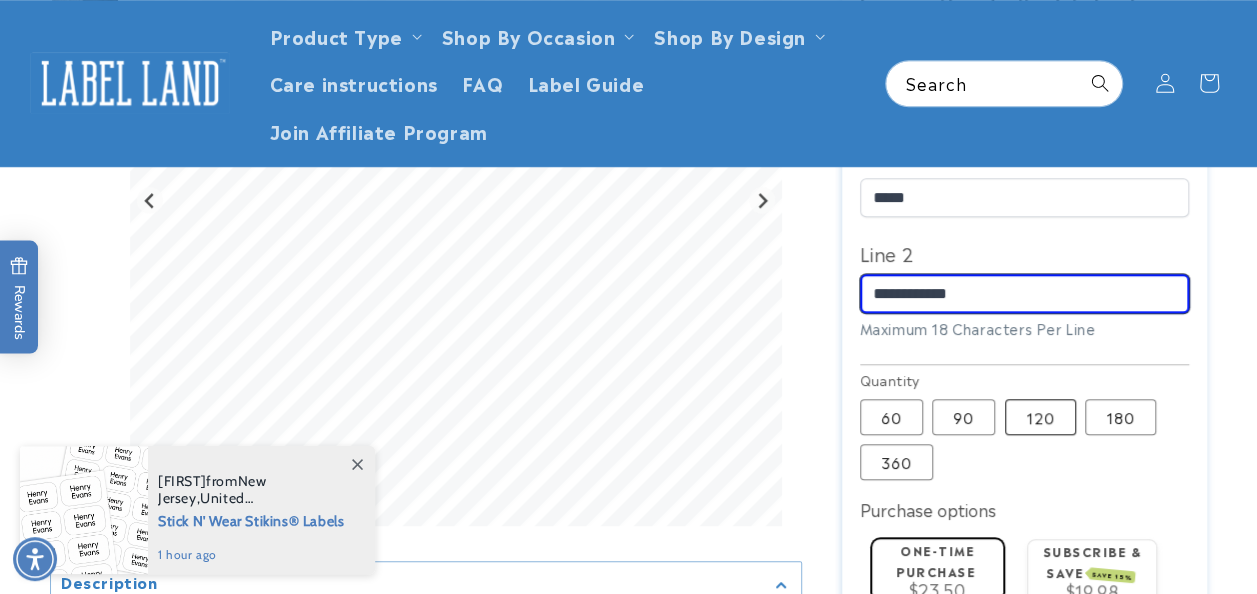 type on "**********" 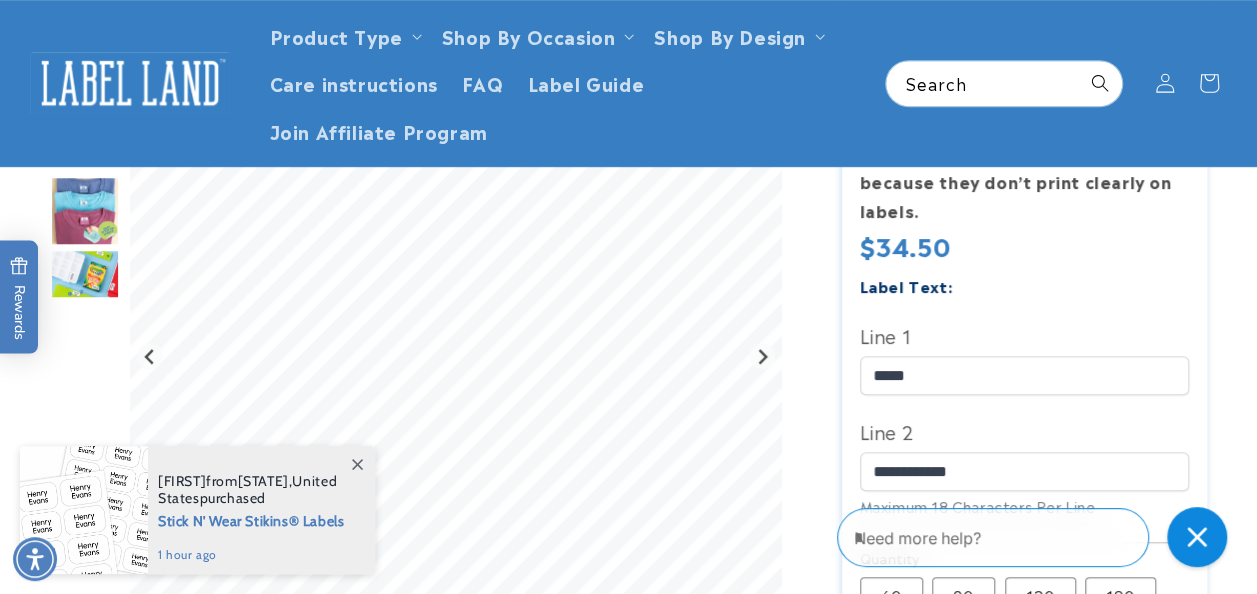 scroll, scrollTop: 539, scrollLeft: 0, axis: vertical 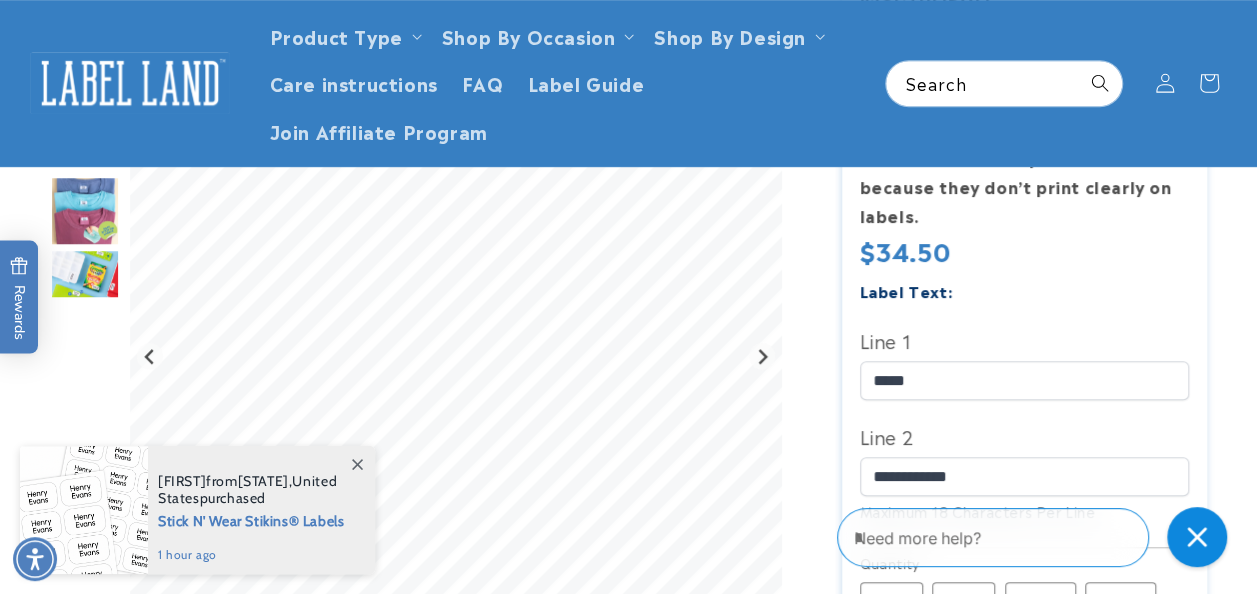 click 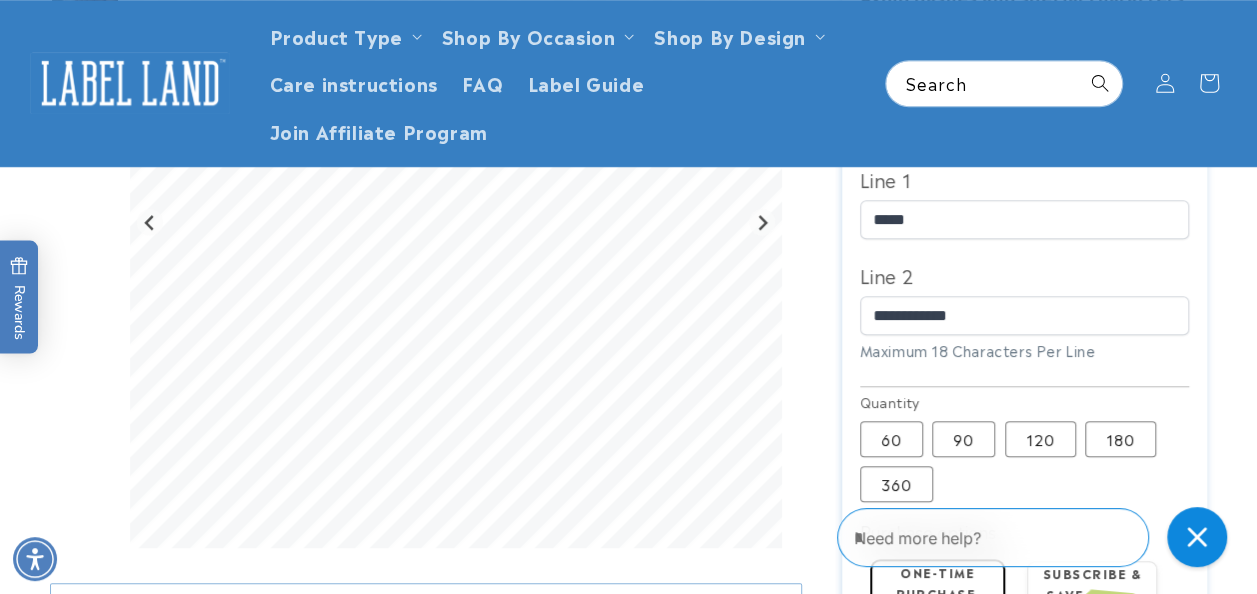 scroll, scrollTop: 671, scrollLeft: 0, axis: vertical 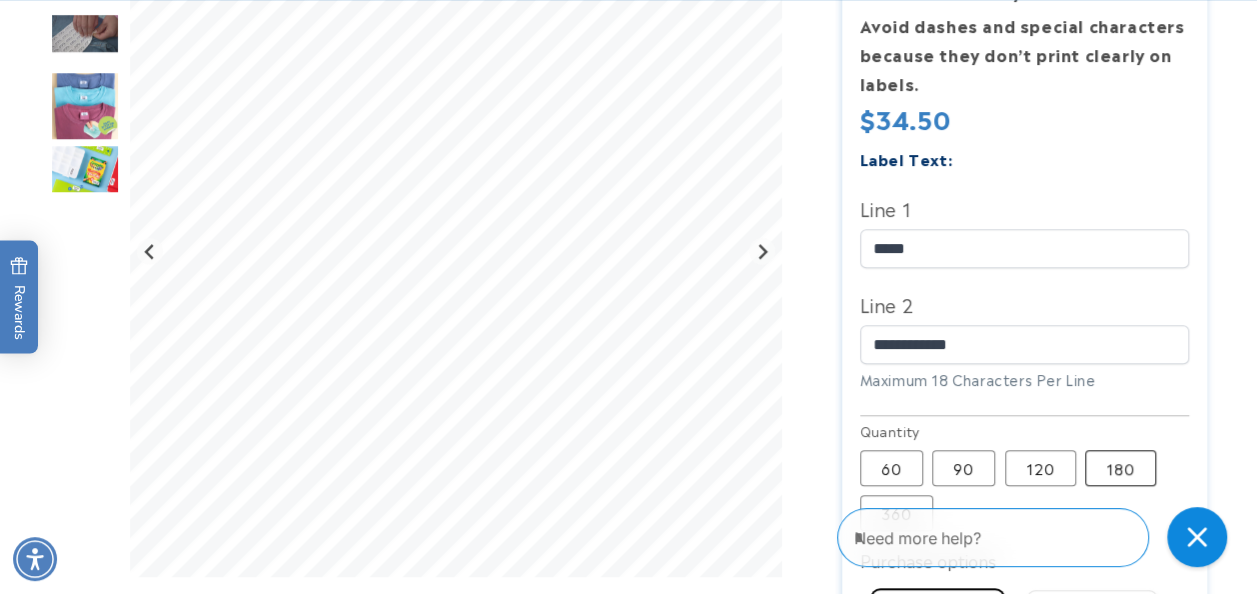 click on "180 Variant sold out or unavailable" at bounding box center [1120, 468] 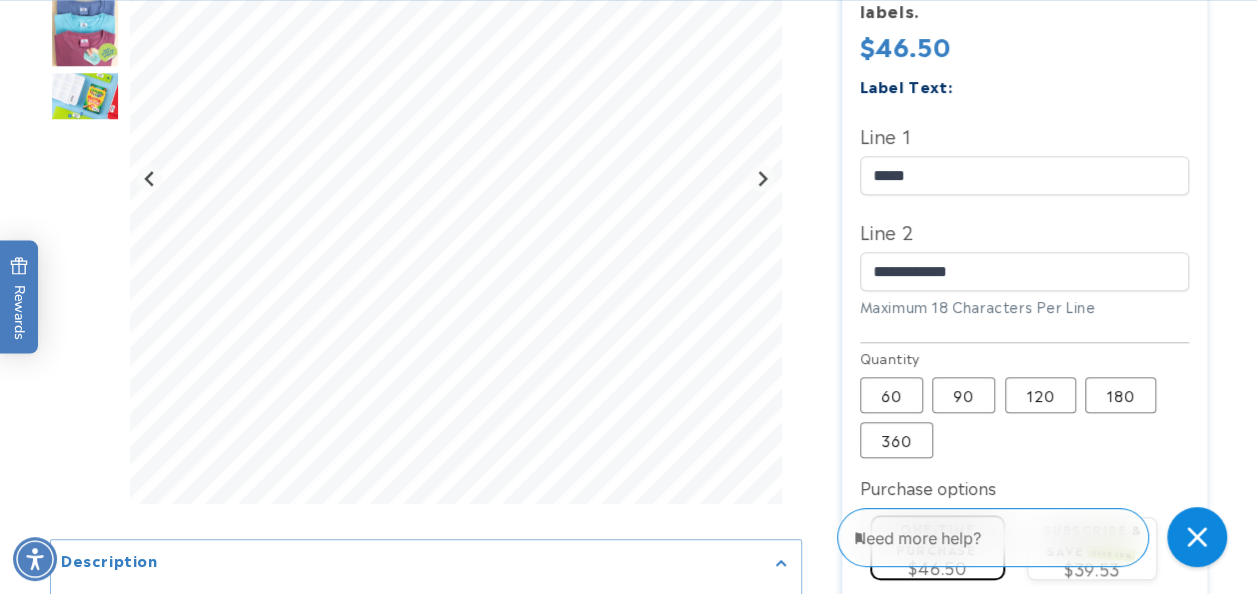 scroll, scrollTop: 755, scrollLeft: 0, axis: vertical 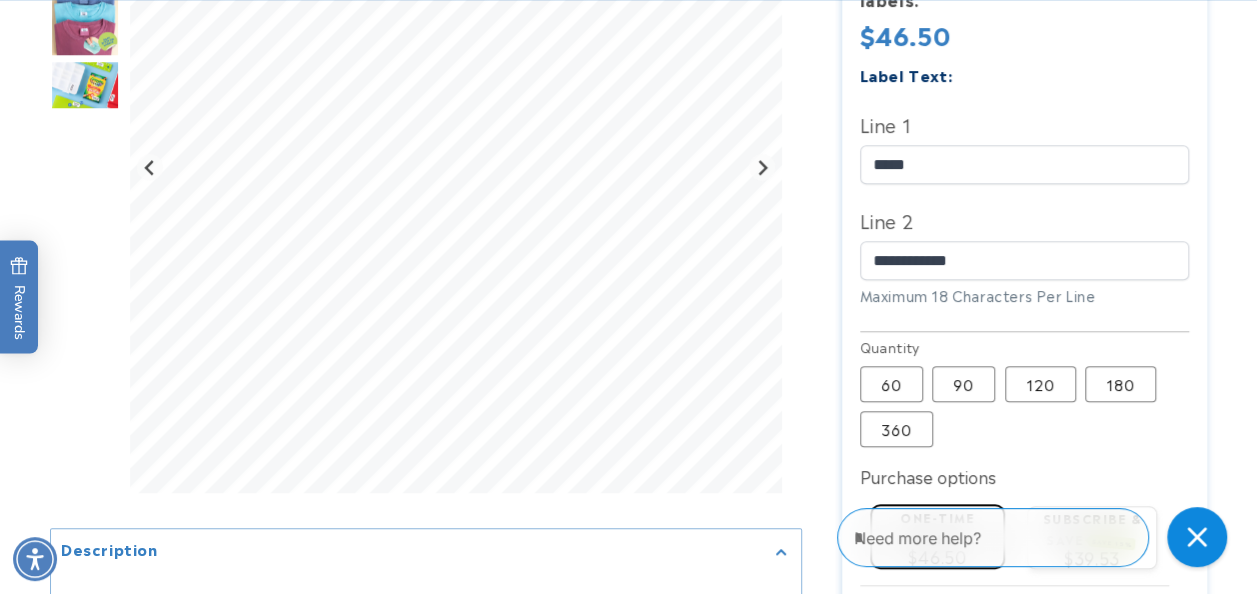 click on "Quantity
60 Variant sold out or unavailable
90 Variant sold out or unavailable
120 Variant sold out or unavailable
180 Variant sold out or unavailable
360 Variant sold out or unavailable" at bounding box center (1025, 393) 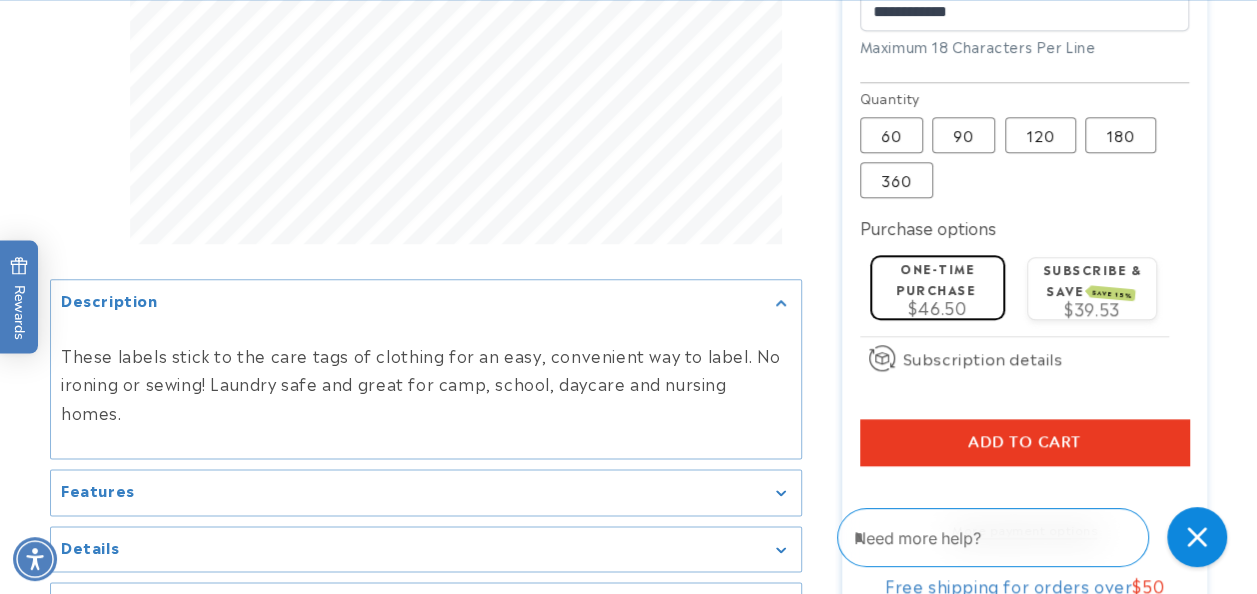scroll, scrollTop: 1005, scrollLeft: 0, axis: vertical 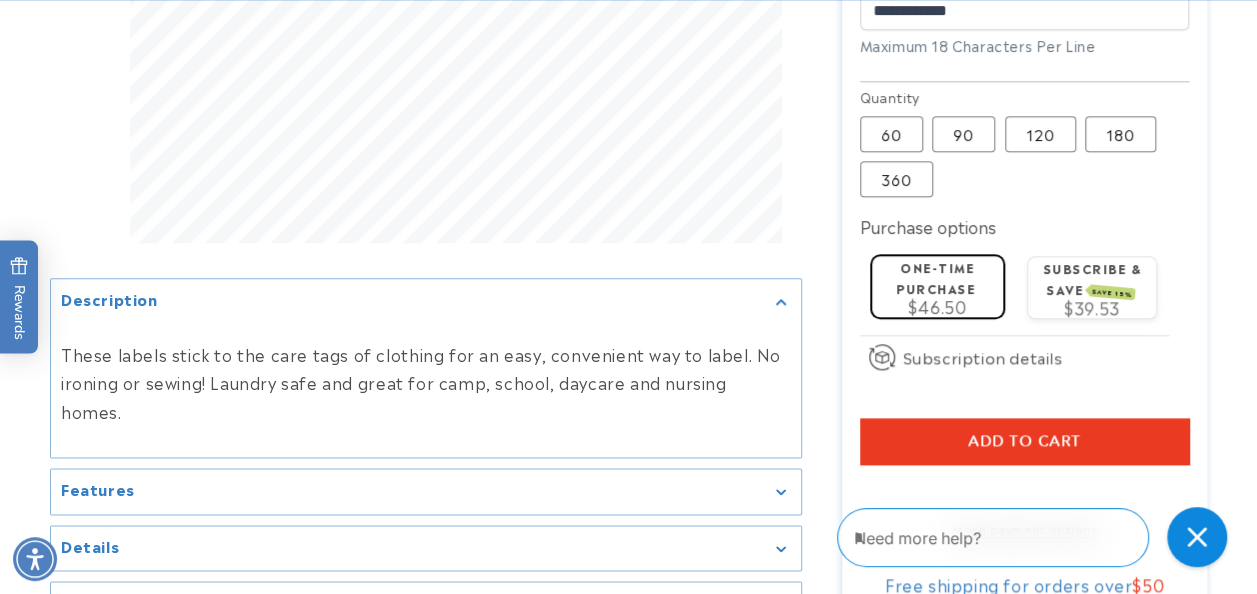 click on "Add to cart" at bounding box center (1025, 441) 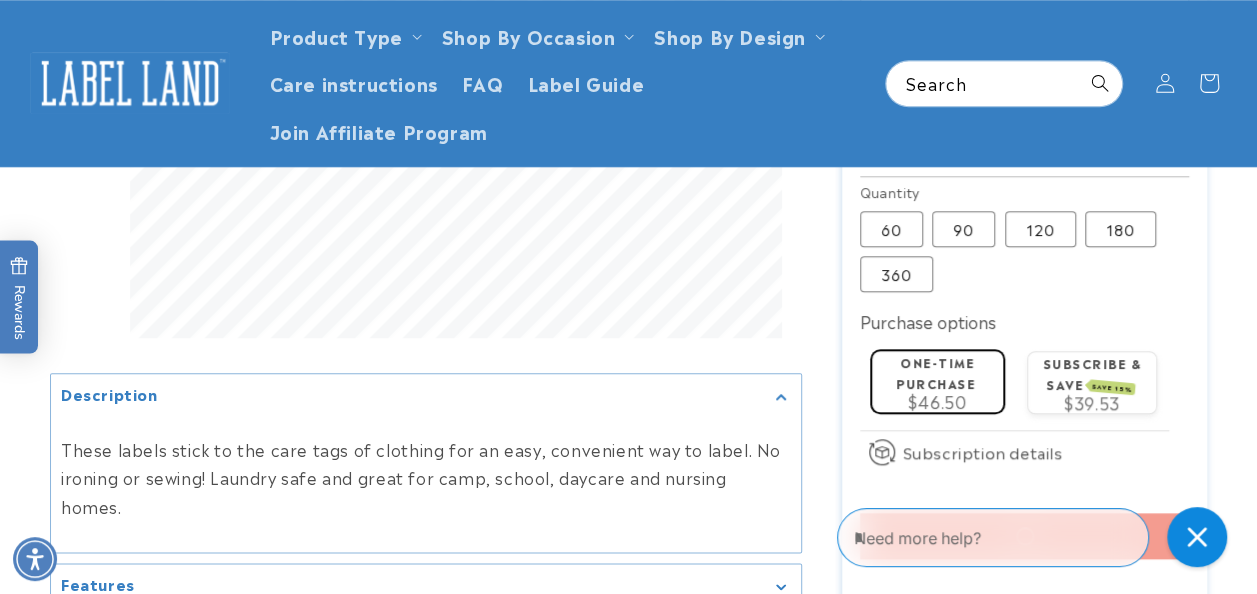 scroll, scrollTop: 495, scrollLeft: 0, axis: vertical 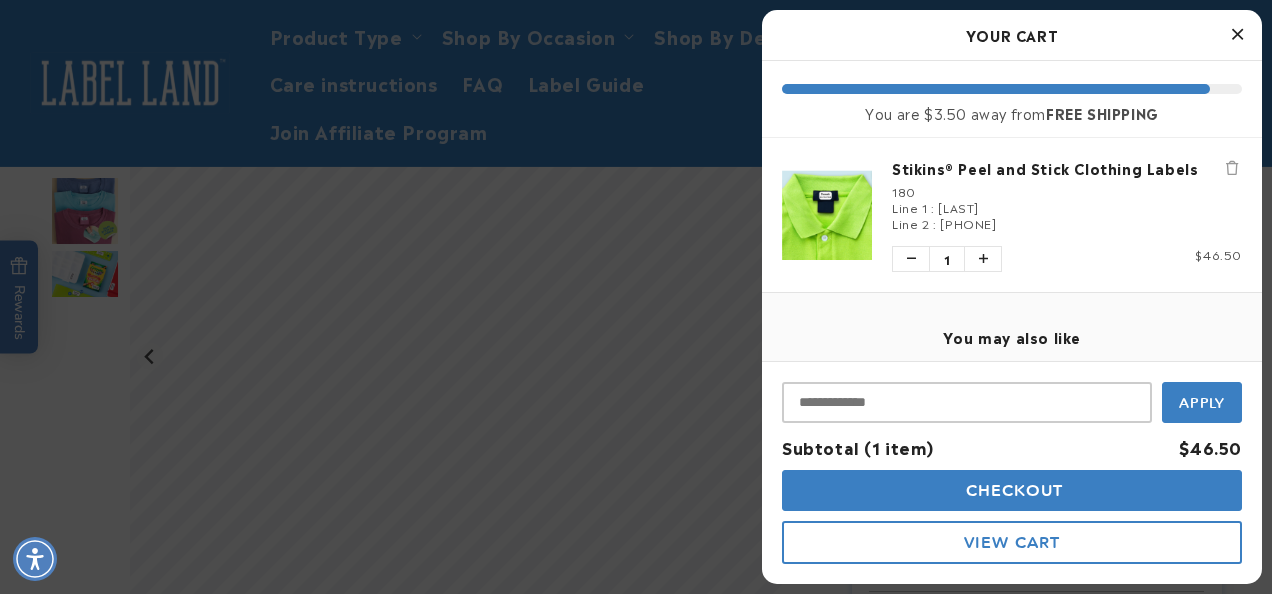 click at bounding box center (1237, 34) 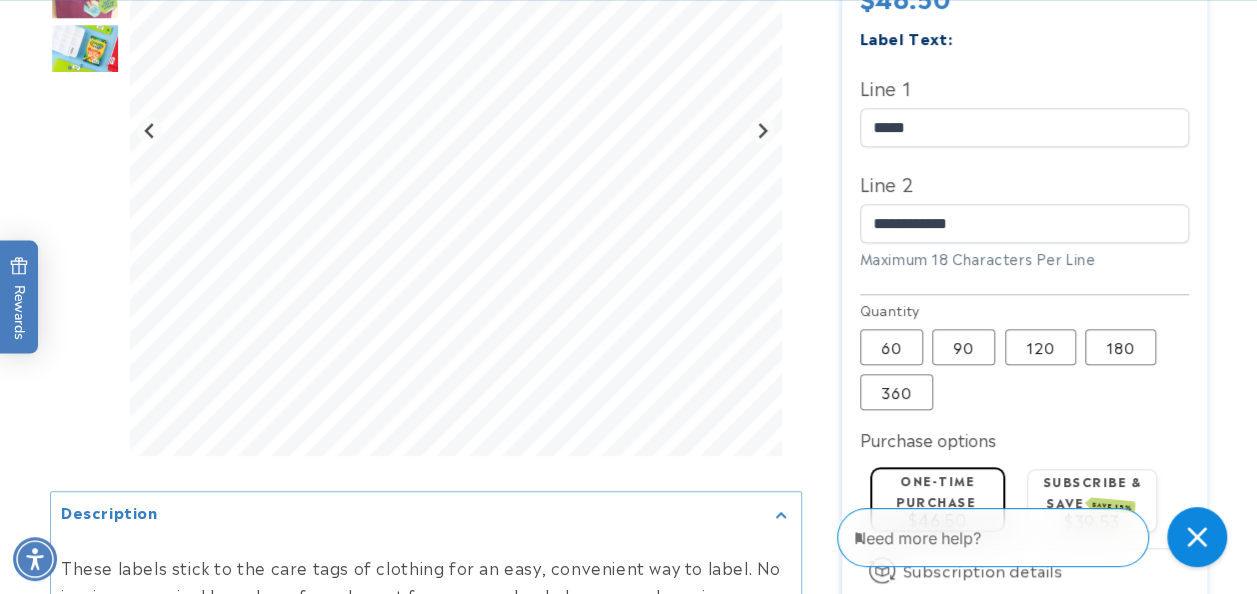scroll, scrollTop: 793, scrollLeft: 0, axis: vertical 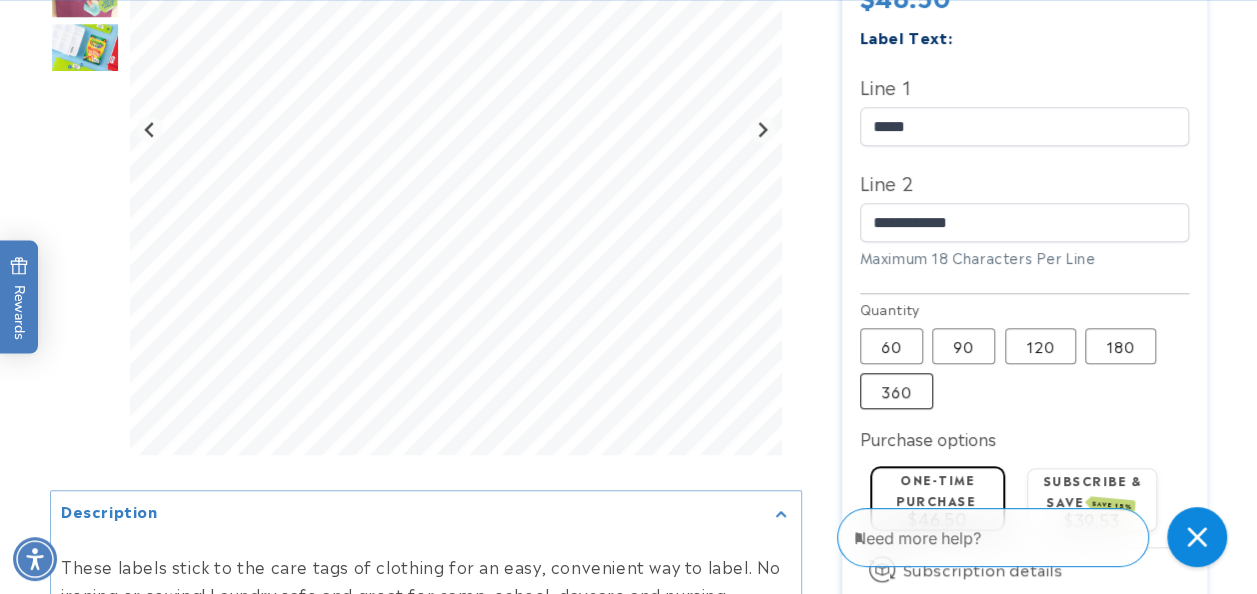 click on "360 Variant sold out or unavailable" at bounding box center (896, 391) 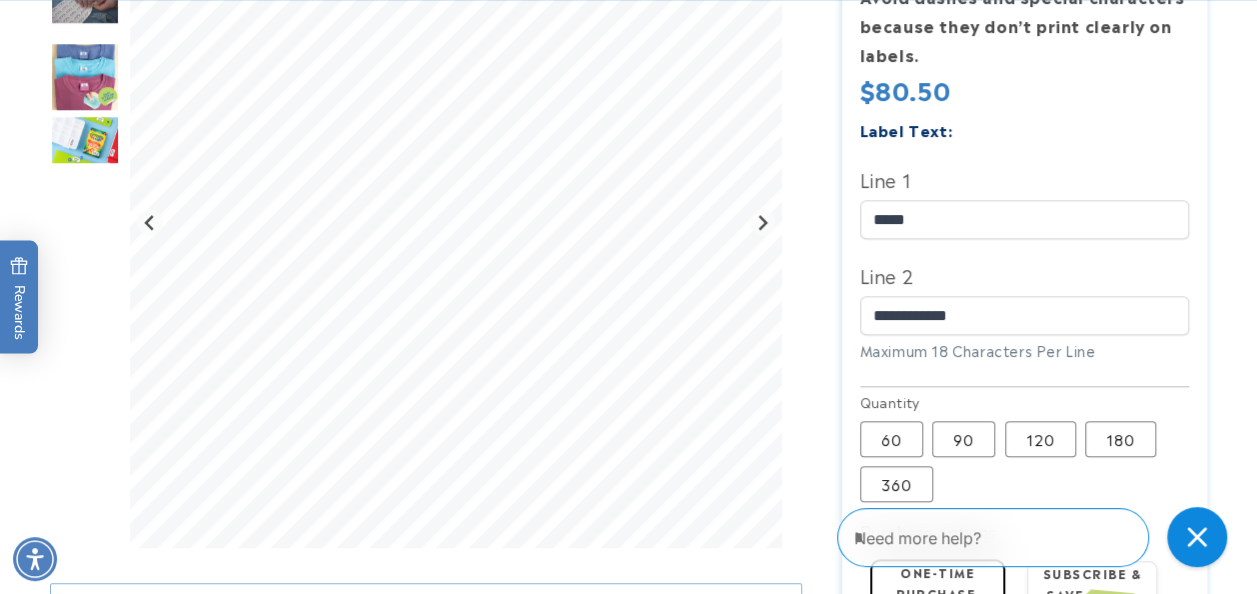 scroll, scrollTop: 723, scrollLeft: 0, axis: vertical 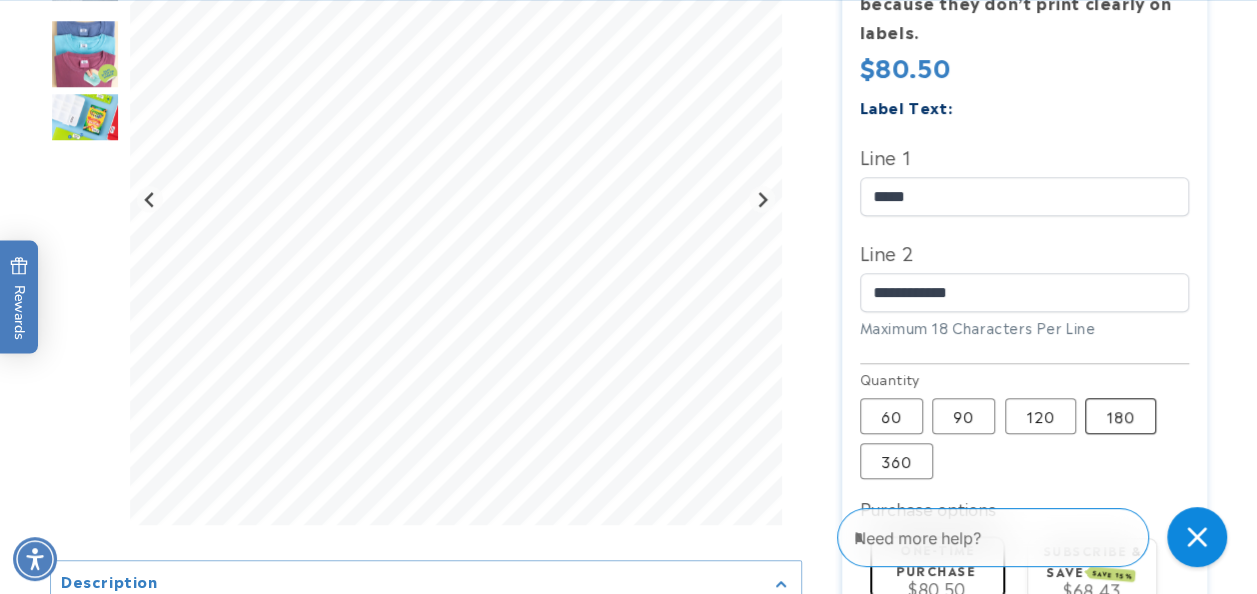 click on "180 Variant sold out or unavailable" at bounding box center [1120, 416] 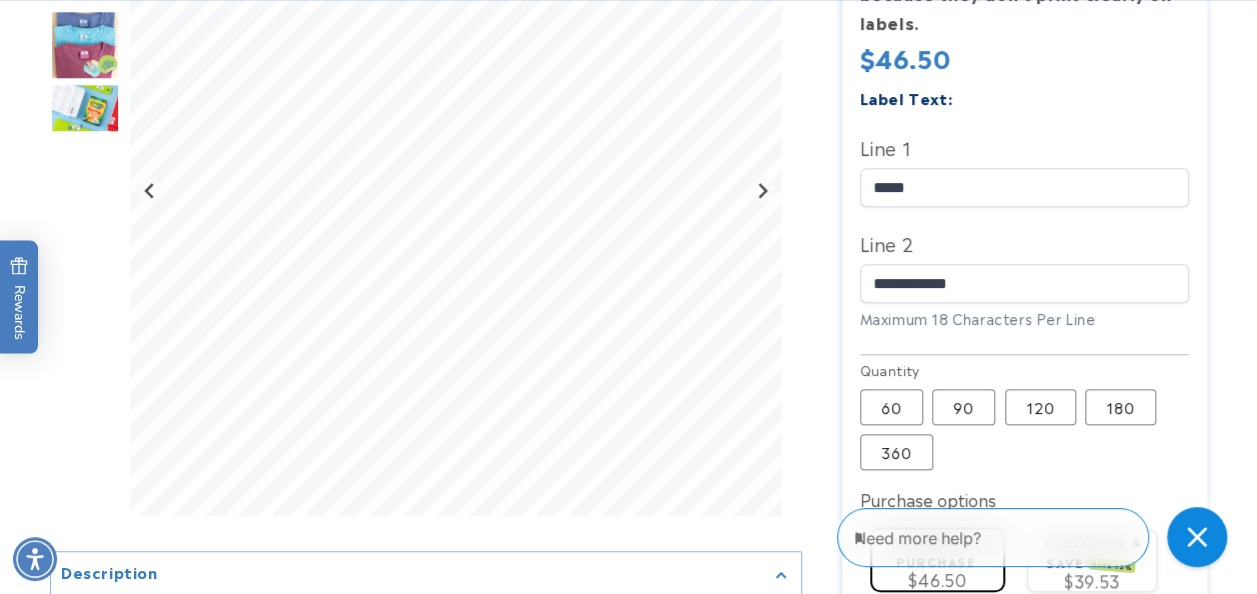 scroll, scrollTop: 778, scrollLeft: 0, axis: vertical 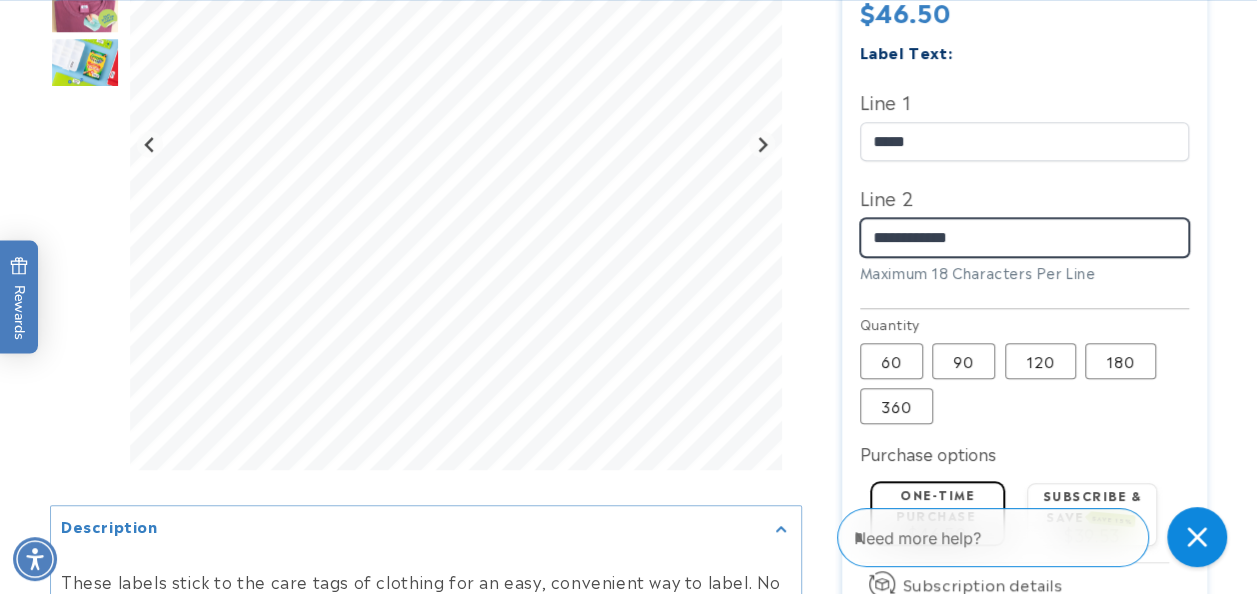 click on "**********" at bounding box center (1025, 237) 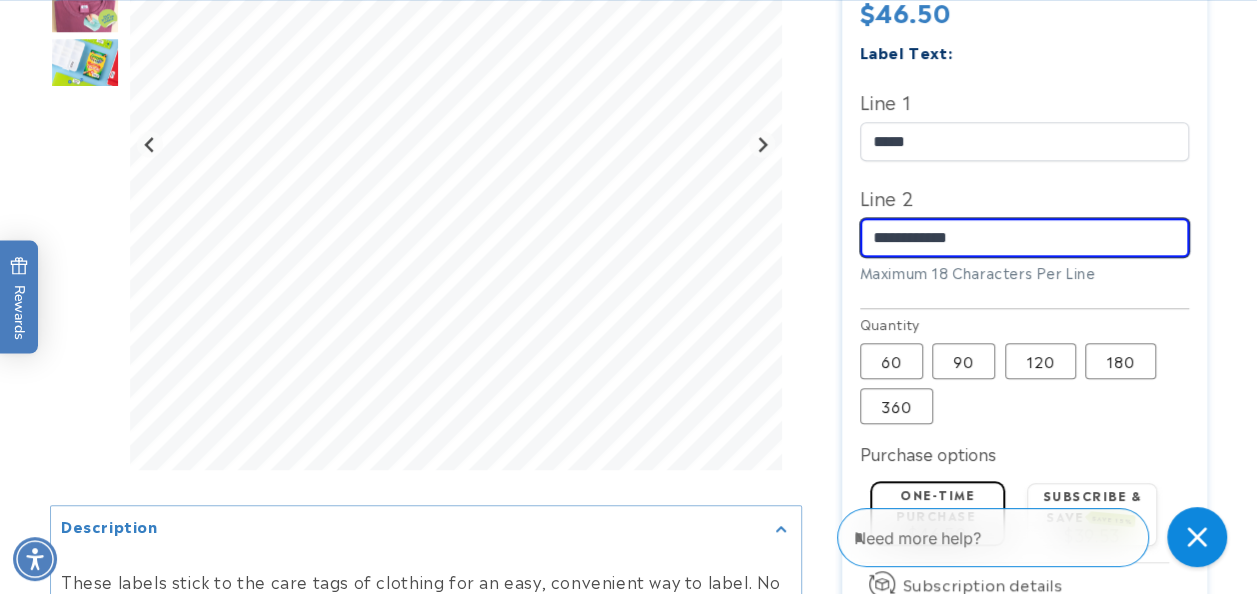 click on "**********" at bounding box center (1025, 237) 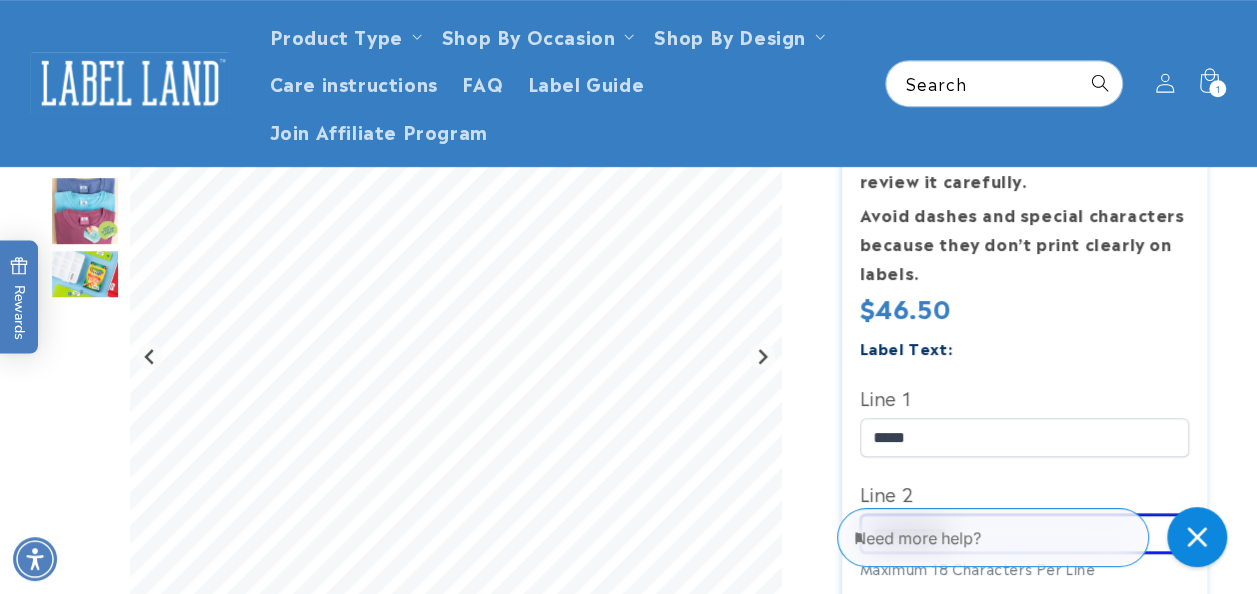 scroll, scrollTop: 481, scrollLeft: 0, axis: vertical 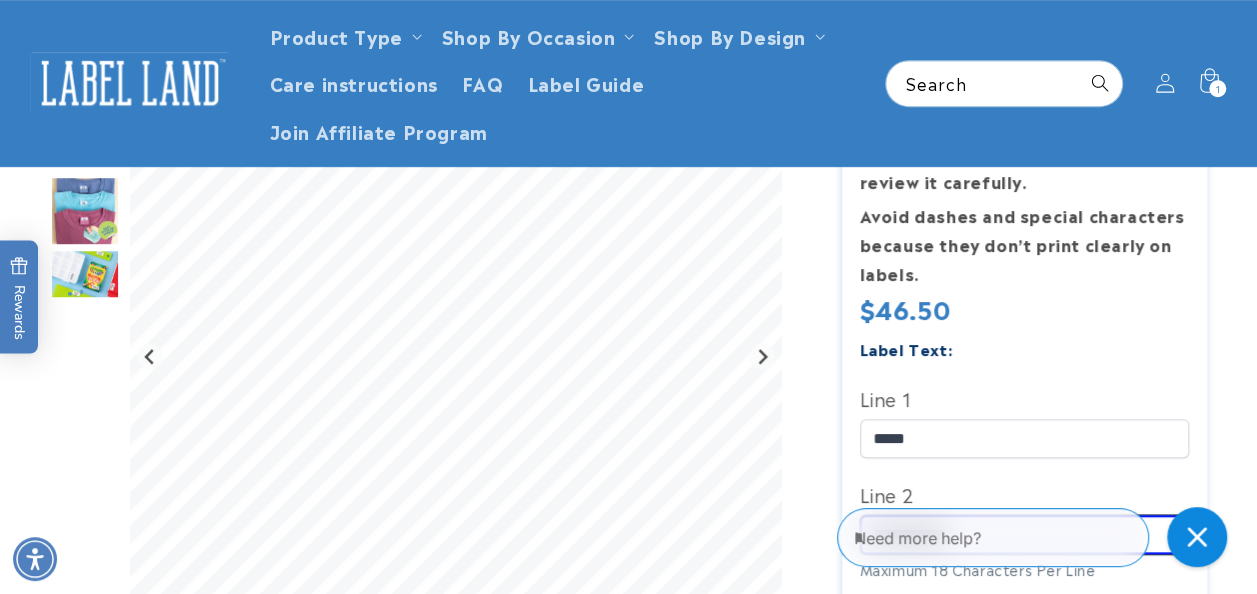 type on "**********" 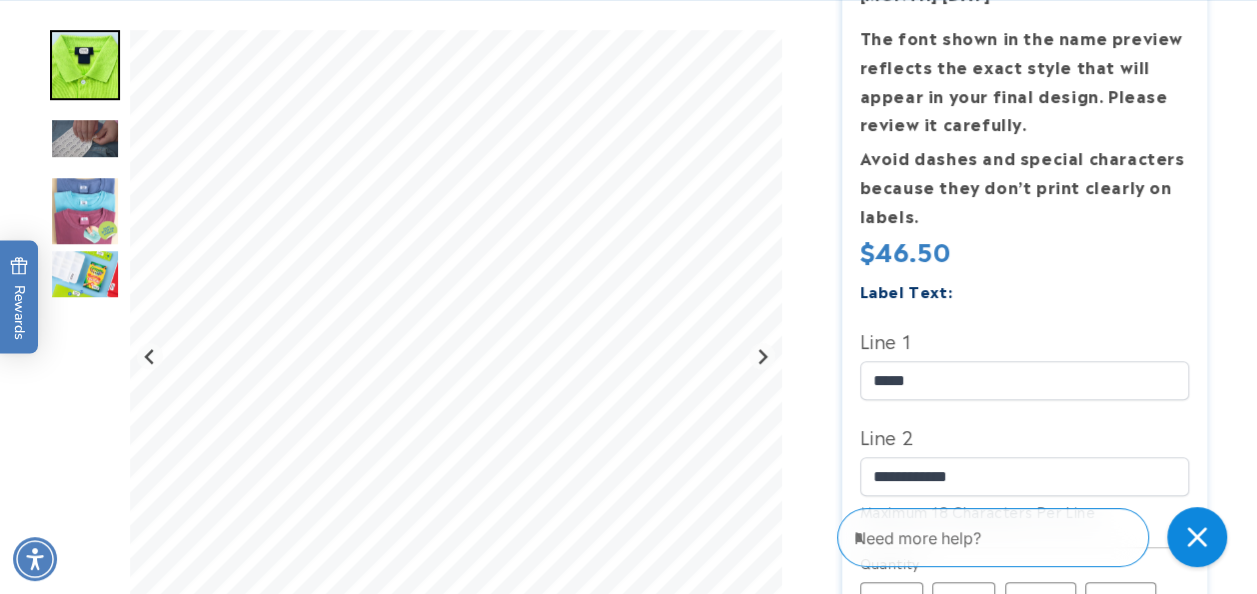 scroll, scrollTop: 543, scrollLeft: 0, axis: vertical 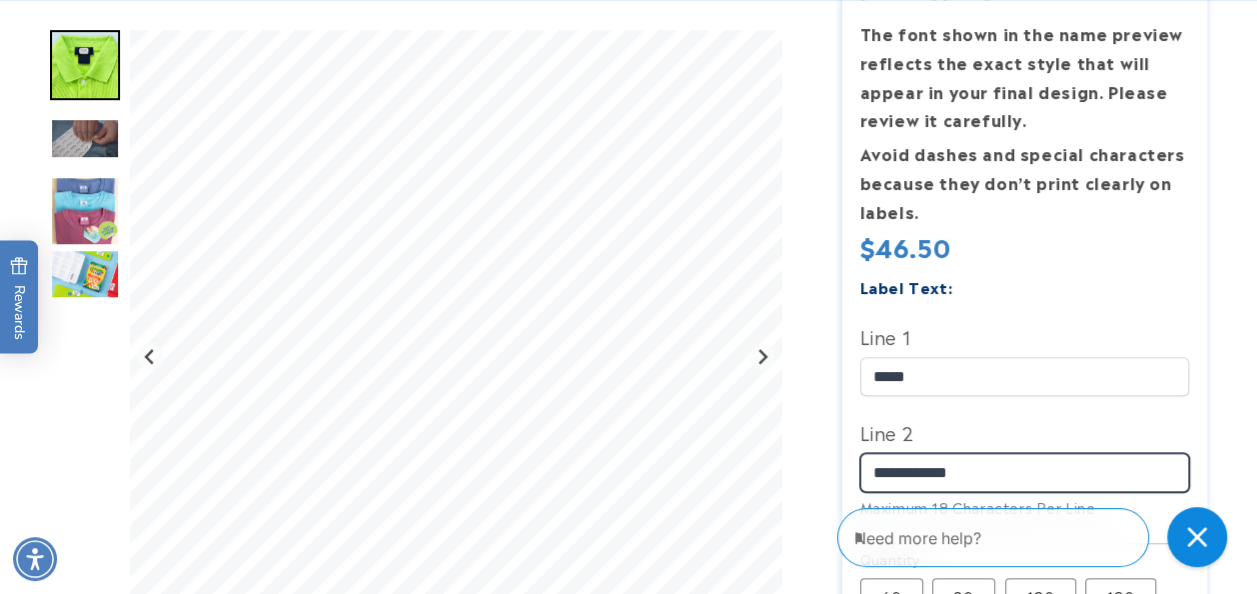 click on "**********" at bounding box center [1025, 472] 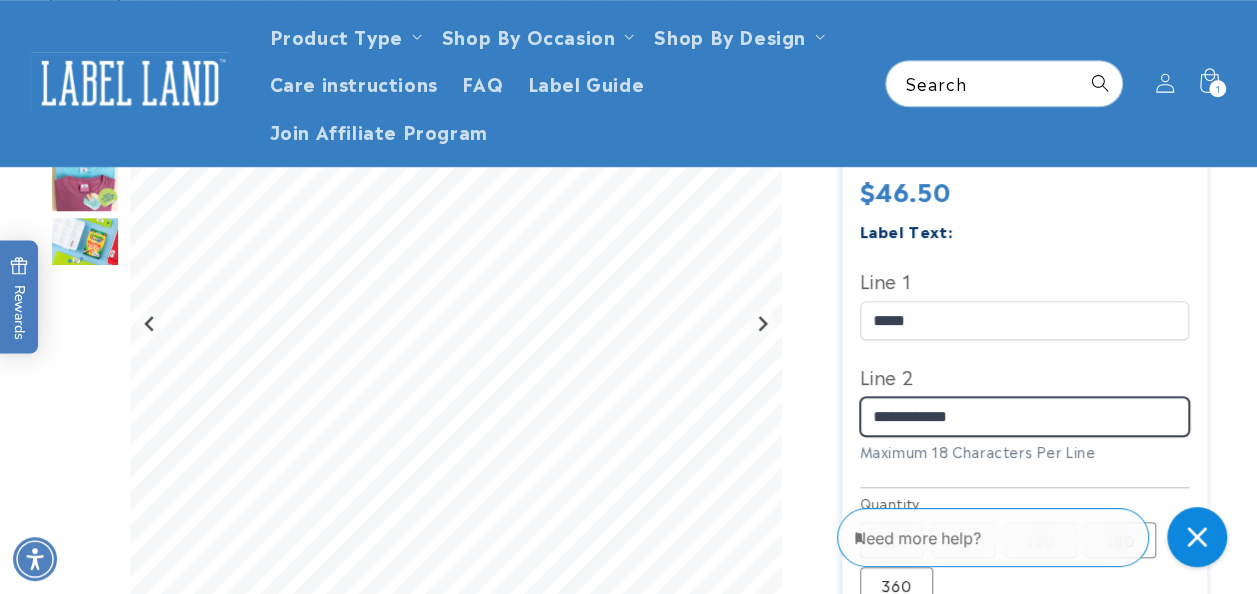 scroll, scrollTop: 598, scrollLeft: 0, axis: vertical 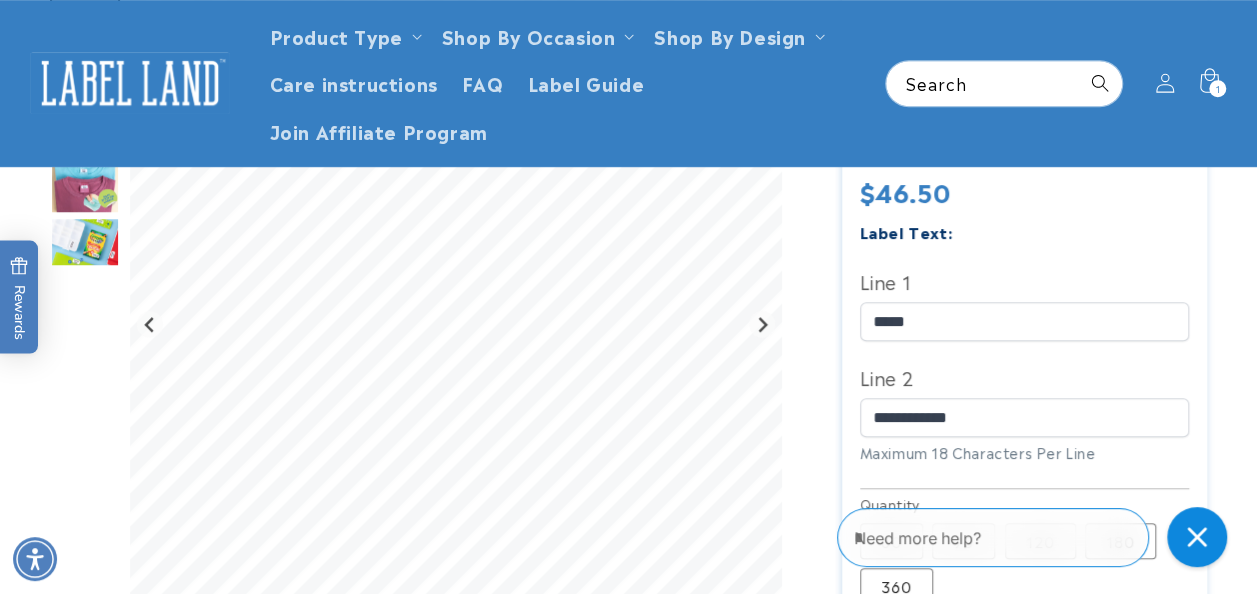 drag, startPoint x: 934, startPoint y: 389, endPoint x: 908, endPoint y: 255, distance: 136.49908 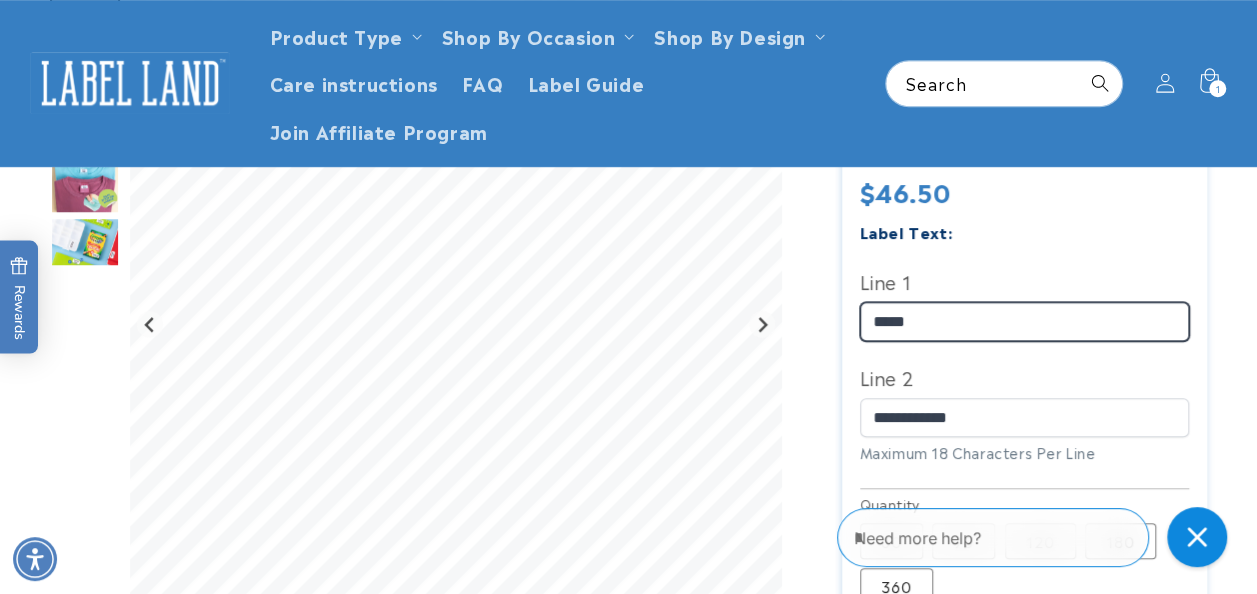 click on "*****" at bounding box center [1025, 321] 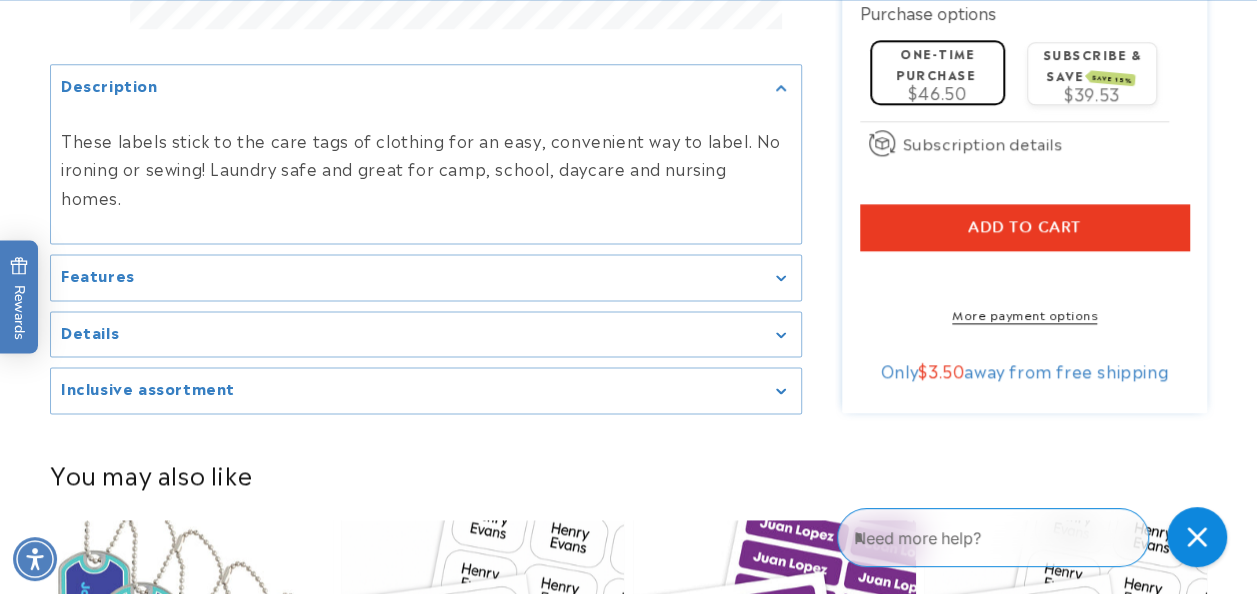 scroll, scrollTop: 1220, scrollLeft: 0, axis: vertical 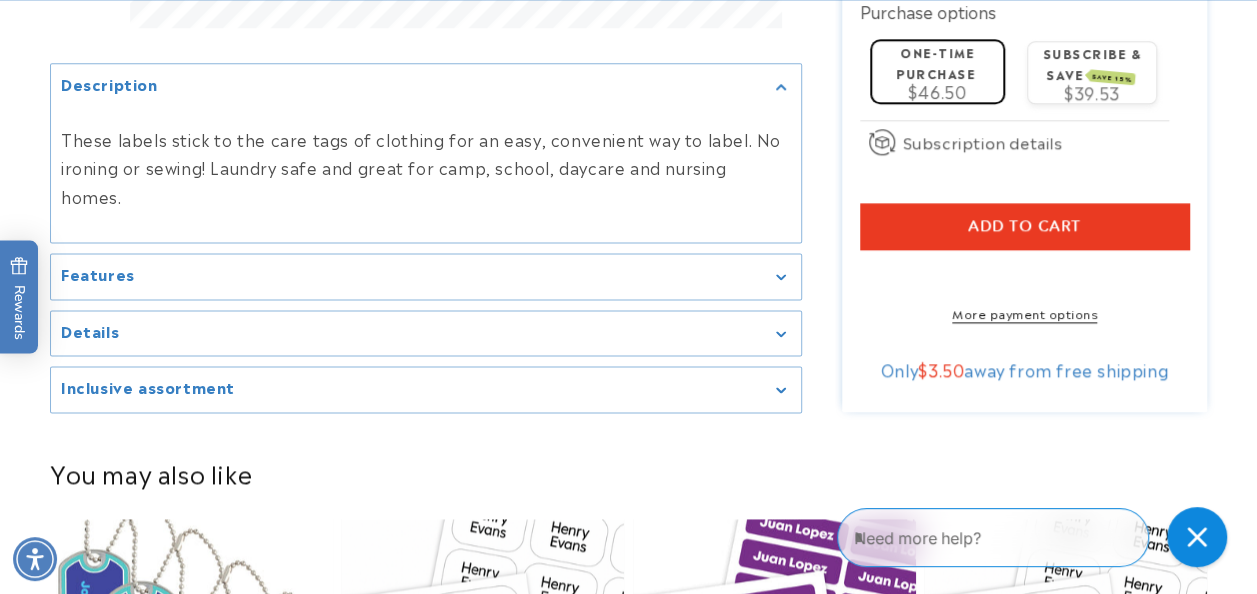 click on "Inclusive assortment" at bounding box center (426, 389) 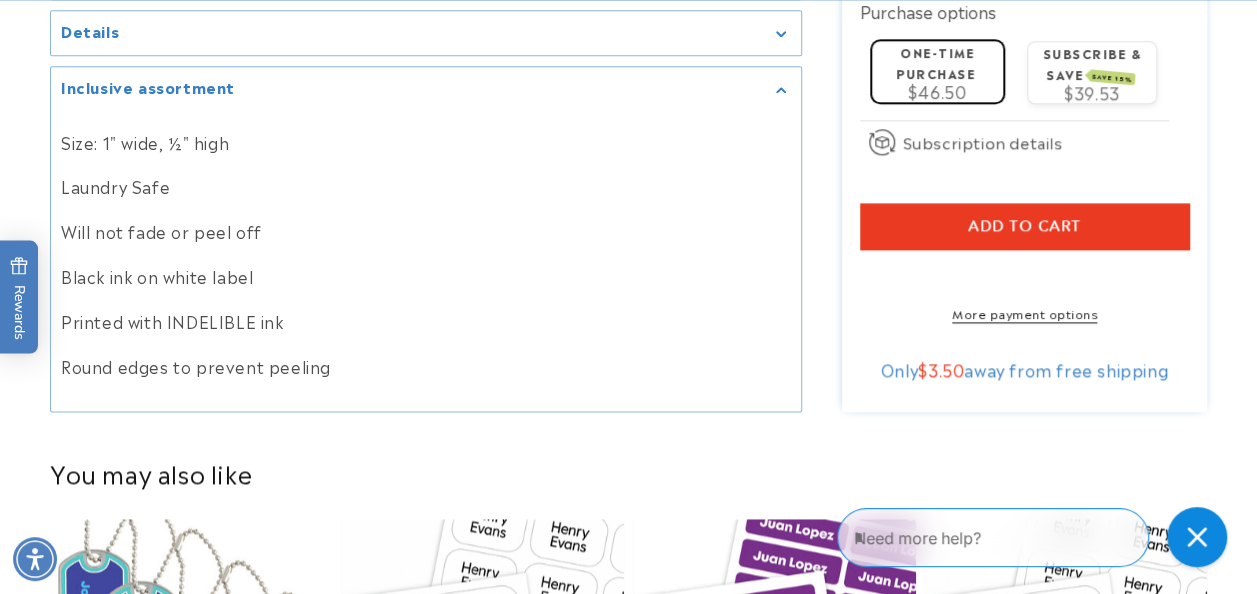click on "Details" at bounding box center (426, 33) 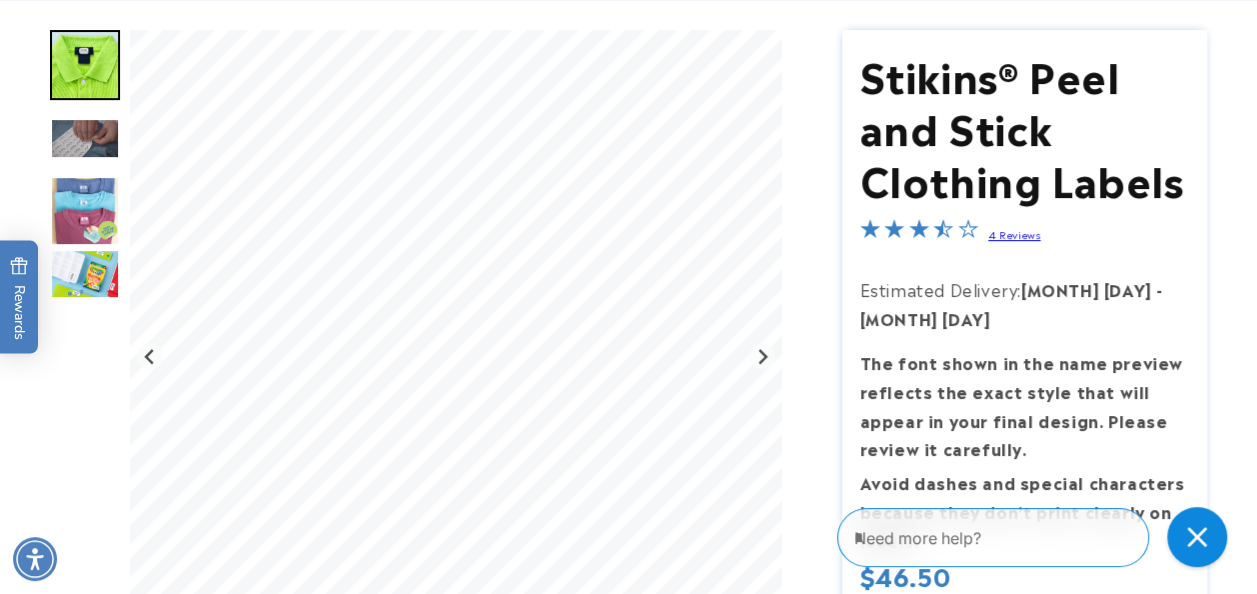 scroll, scrollTop: 222, scrollLeft: 0, axis: vertical 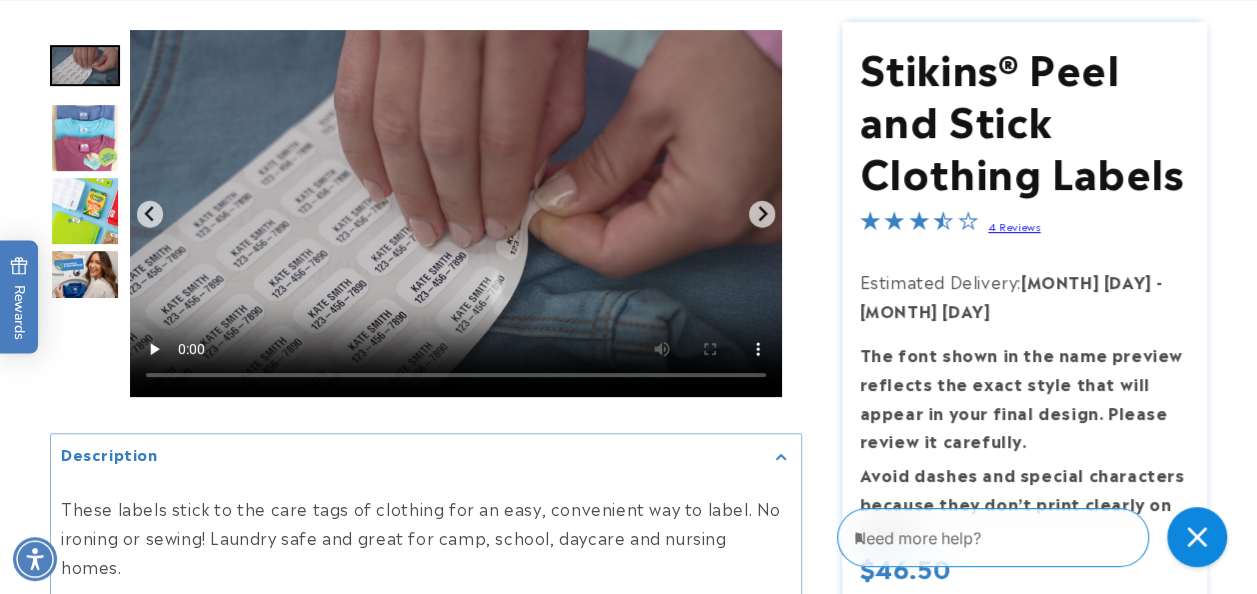 click at bounding box center [85, 211] 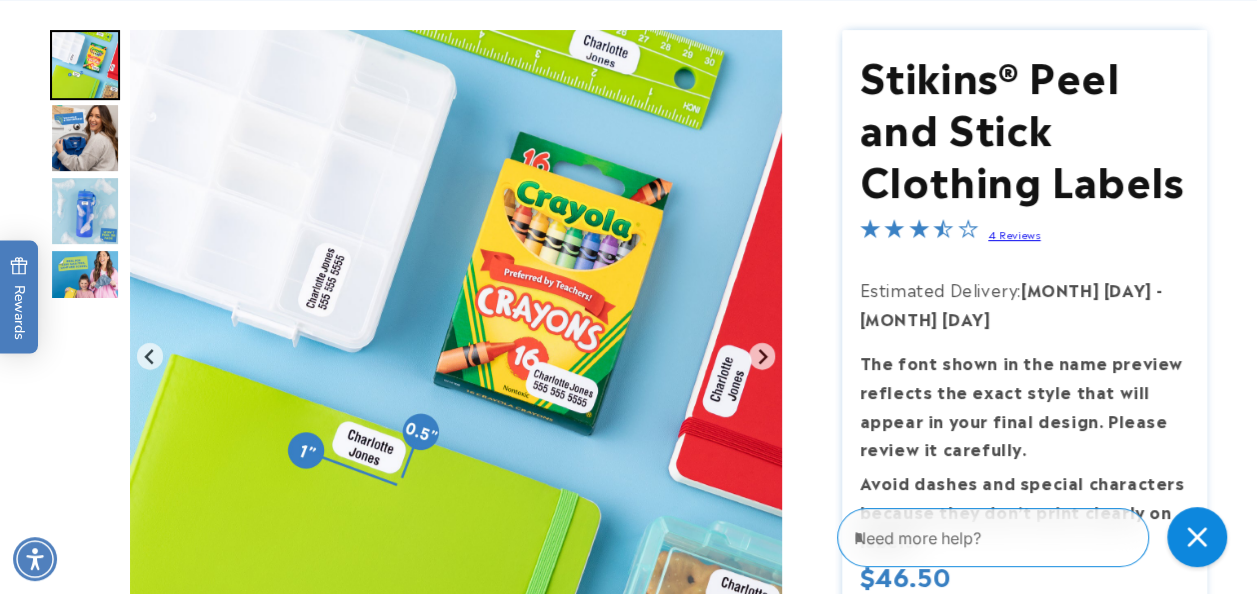 click at bounding box center (85, 284) 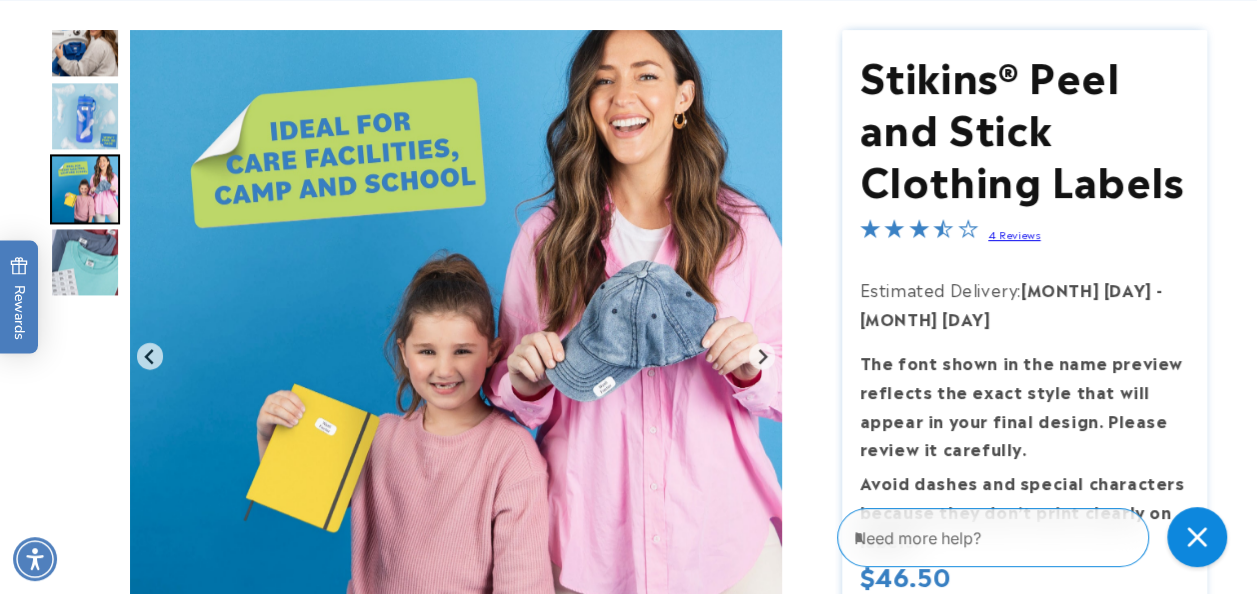click at bounding box center [85, 262] 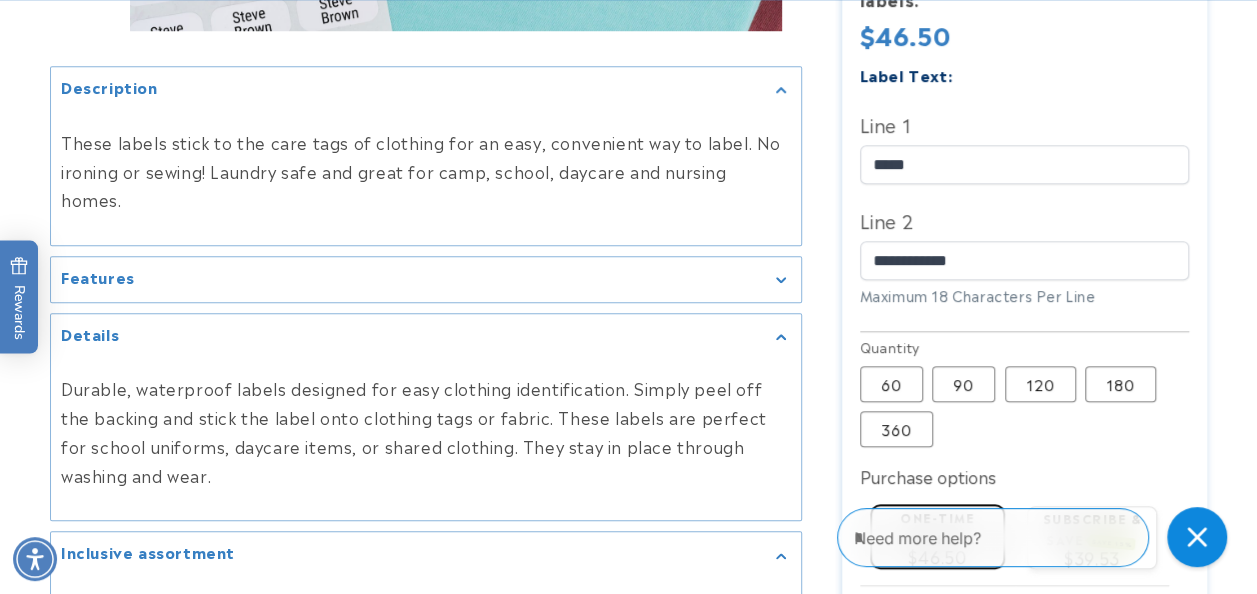 scroll, scrollTop: 876, scrollLeft: 0, axis: vertical 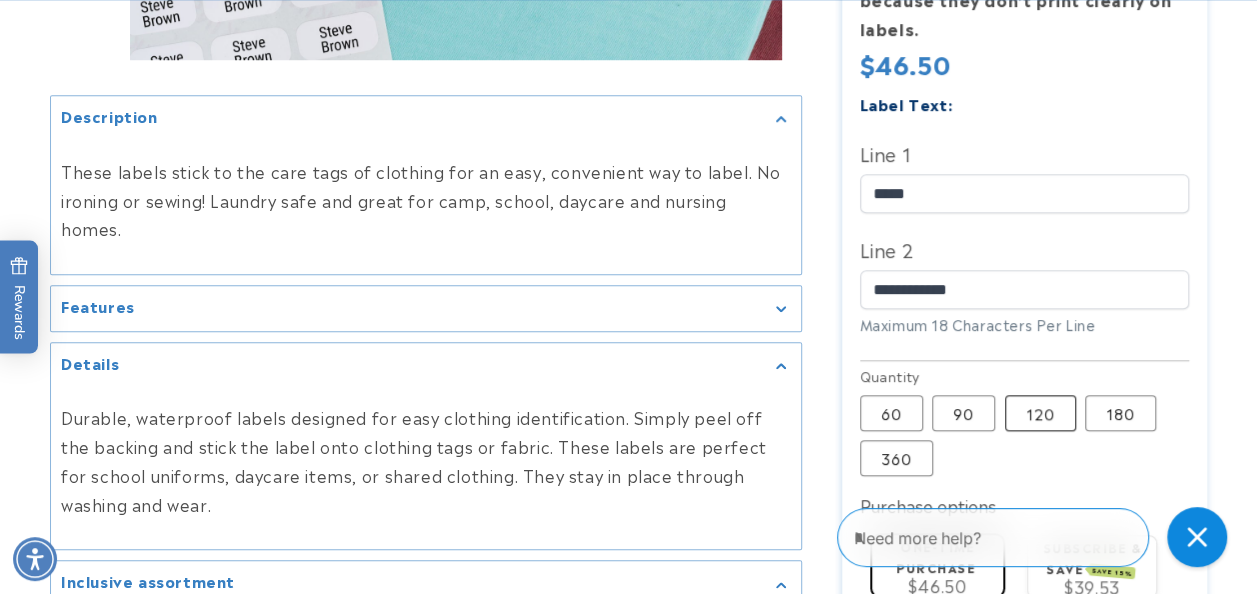 click on "120 Variant sold out or unavailable" at bounding box center (1040, 413) 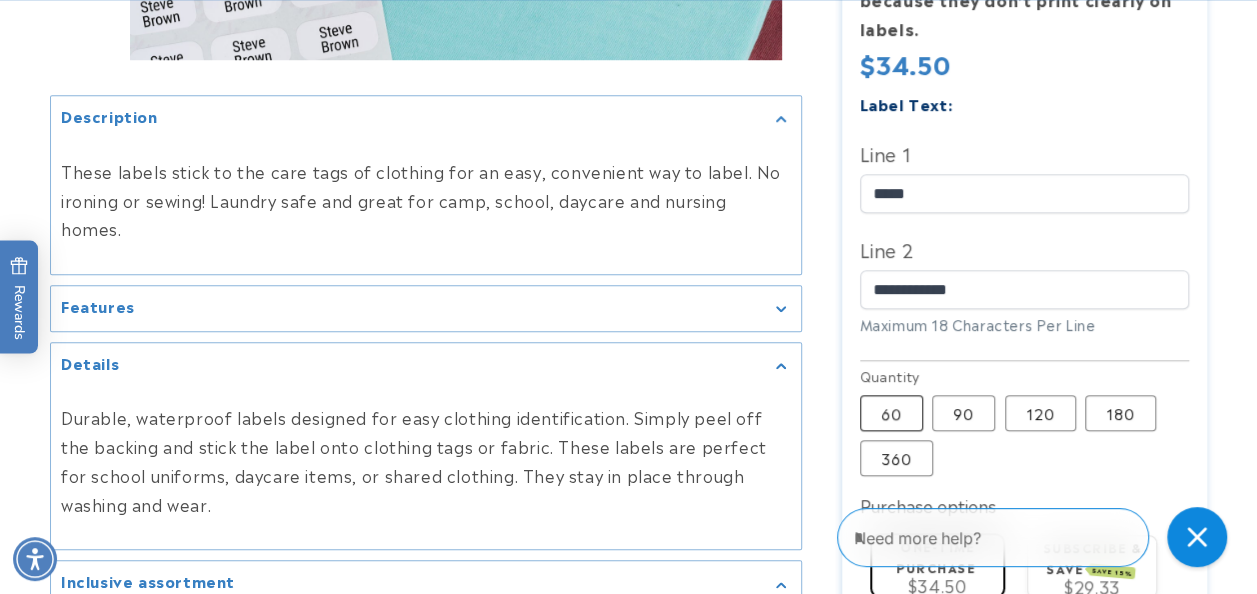 click on "60 Variant sold out or unavailable" at bounding box center [891, 413] 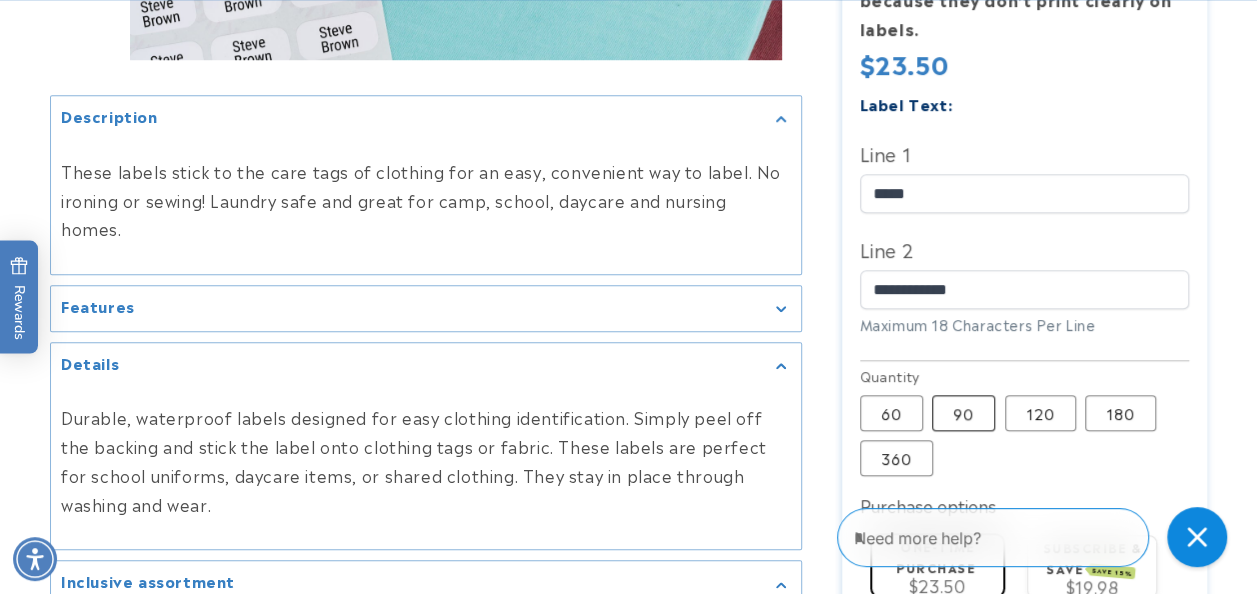 click on "90 Variant sold out or unavailable" at bounding box center (963, 413) 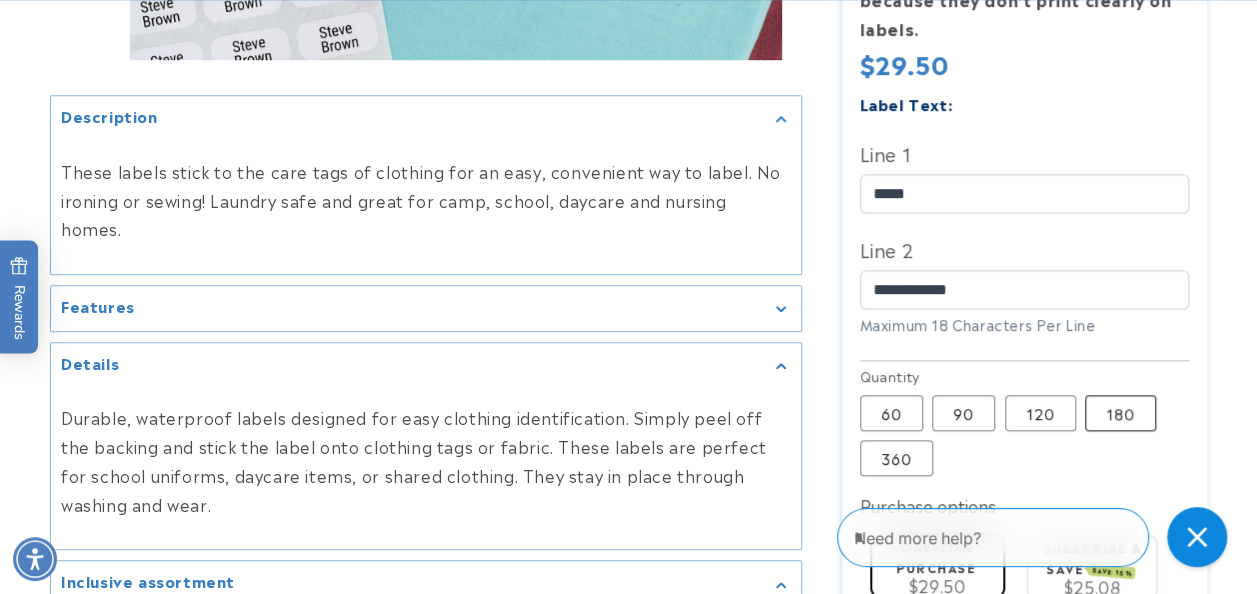 click on "180 Variant sold out or unavailable" at bounding box center (1120, 413) 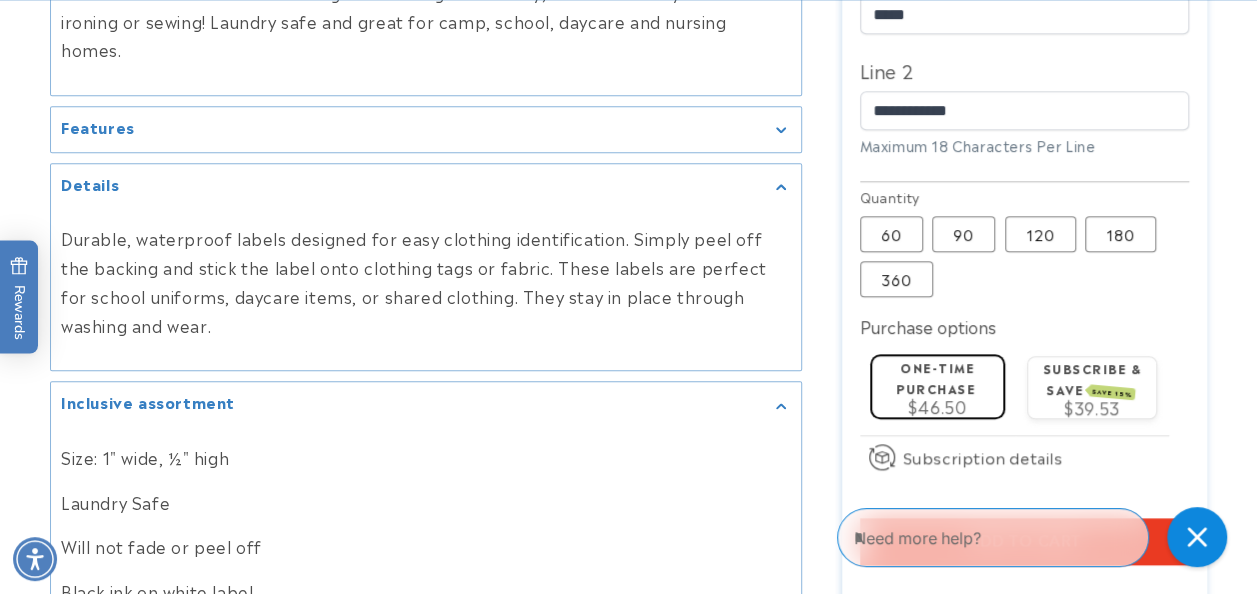 scroll, scrollTop: 1033, scrollLeft: 0, axis: vertical 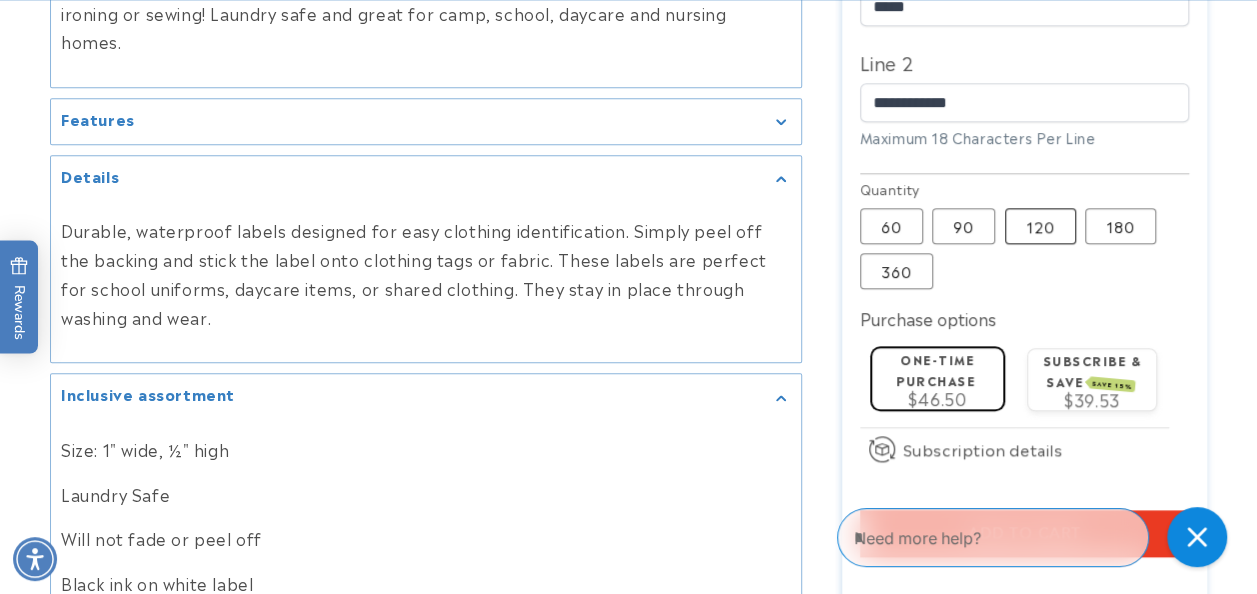 click on "120 Variant sold out or unavailable" at bounding box center (1040, 226) 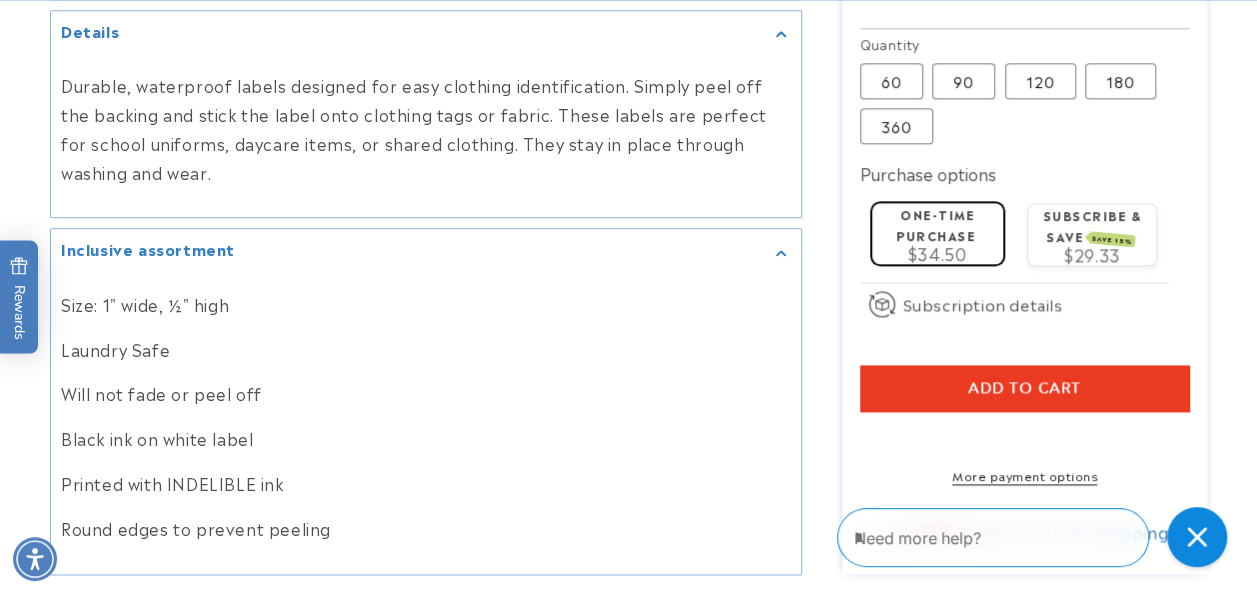 scroll, scrollTop: 1184, scrollLeft: 0, axis: vertical 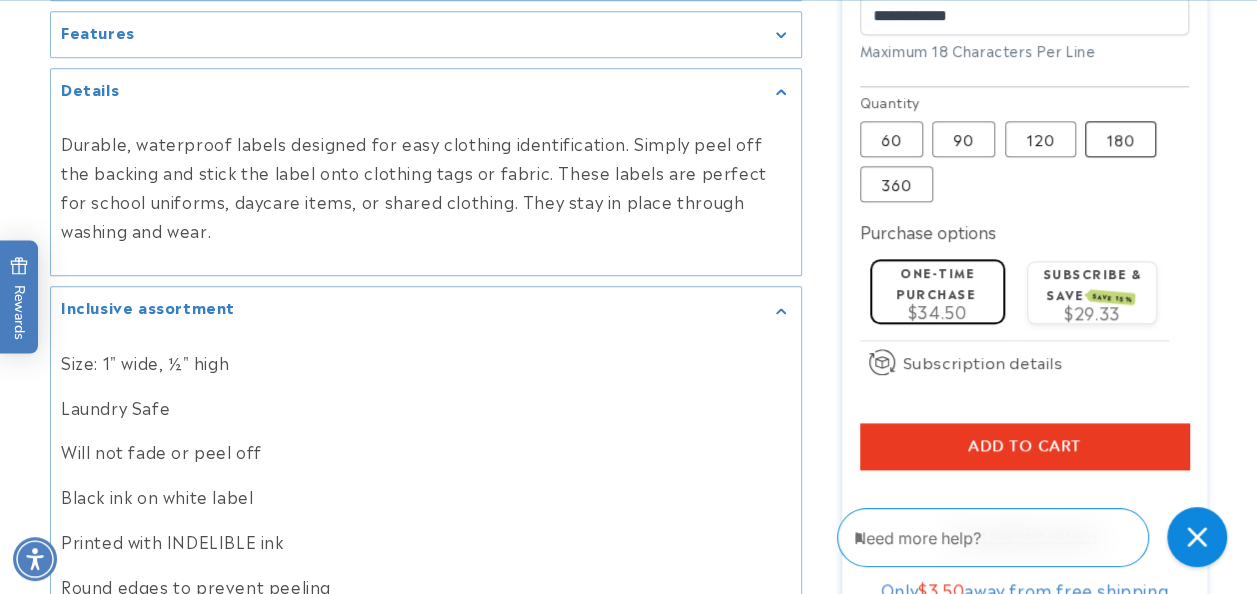 click on "180 Variant sold out or unavailable" at bounding box center [1120, 139] 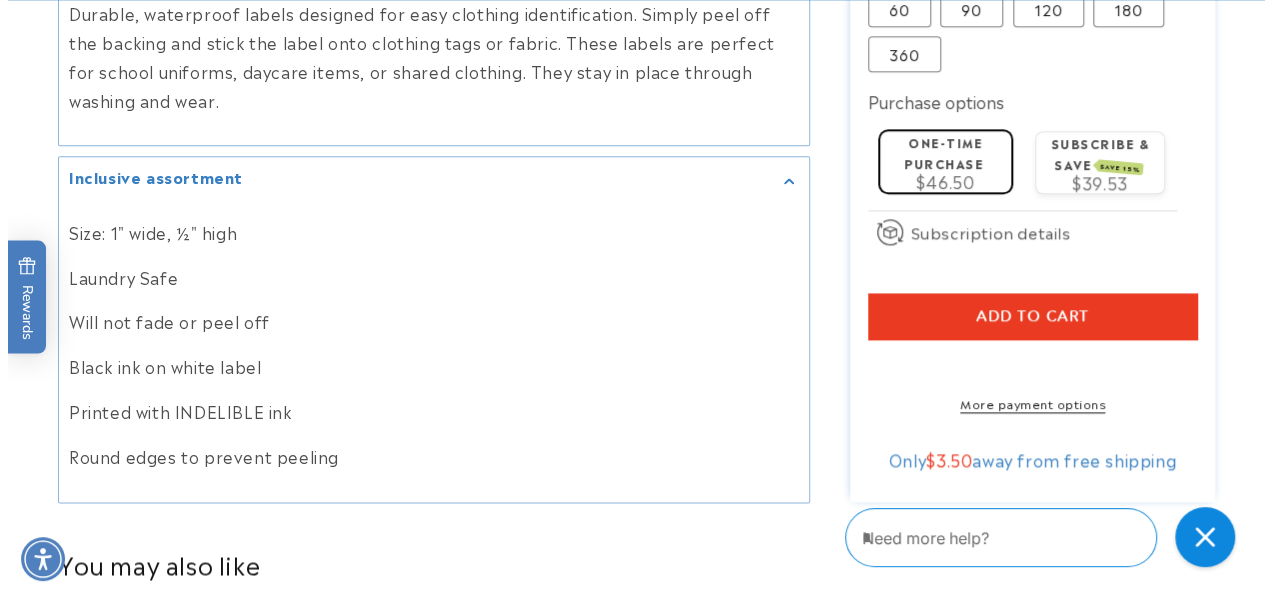 scroll, scrollTop: 1251, scrollLeft: 0, axis: vertical 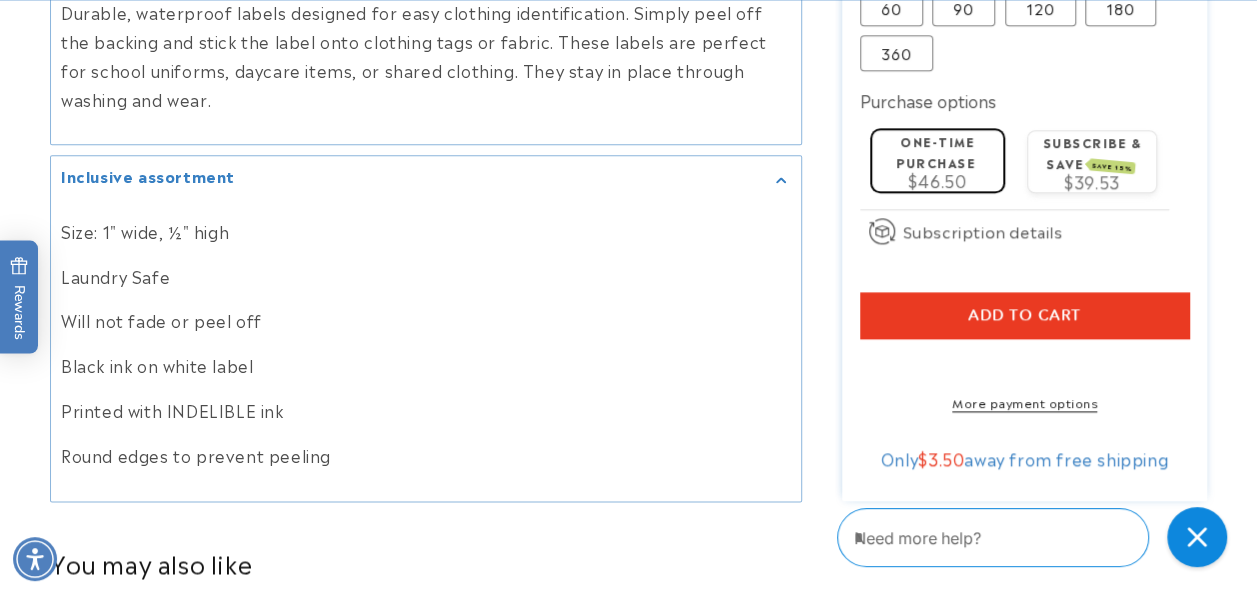 click on "Add to cart" at bounding box center [1024, 315] 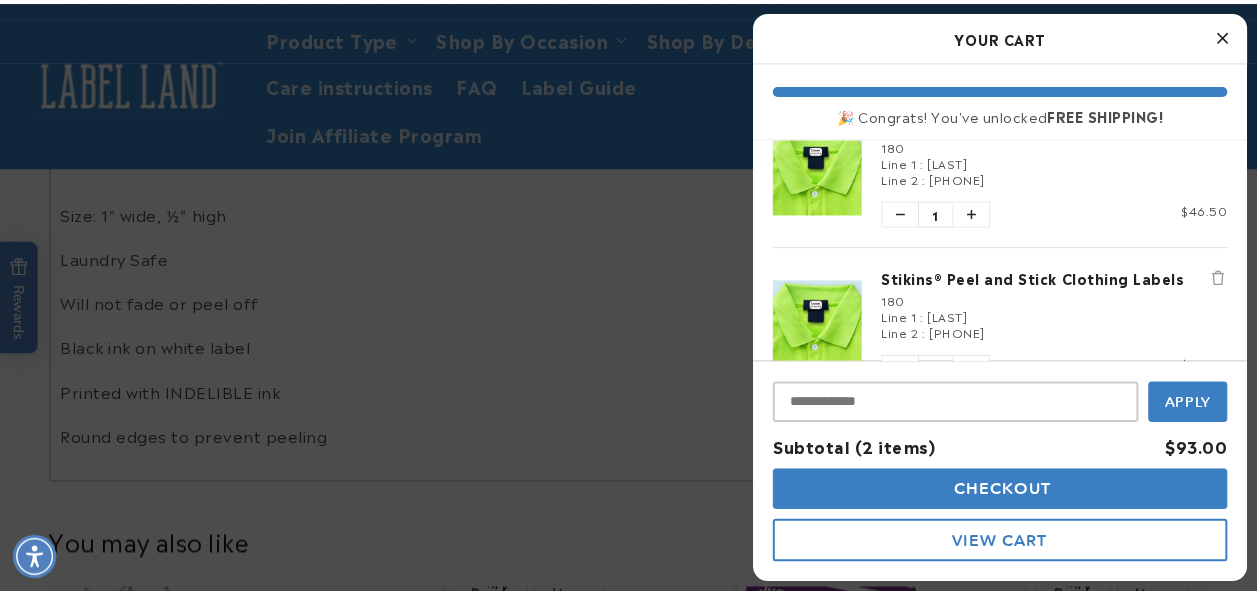 scroll, scrollTop: 0, scrollLeft: 0, axis: both 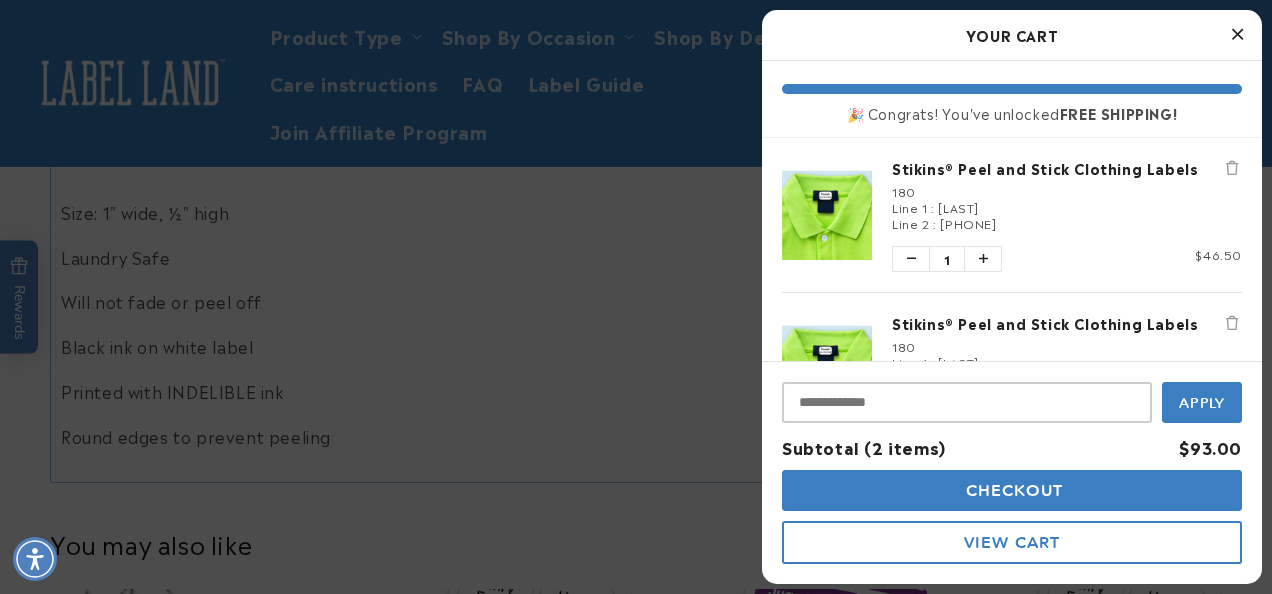click at bounding box center [1232, 168] 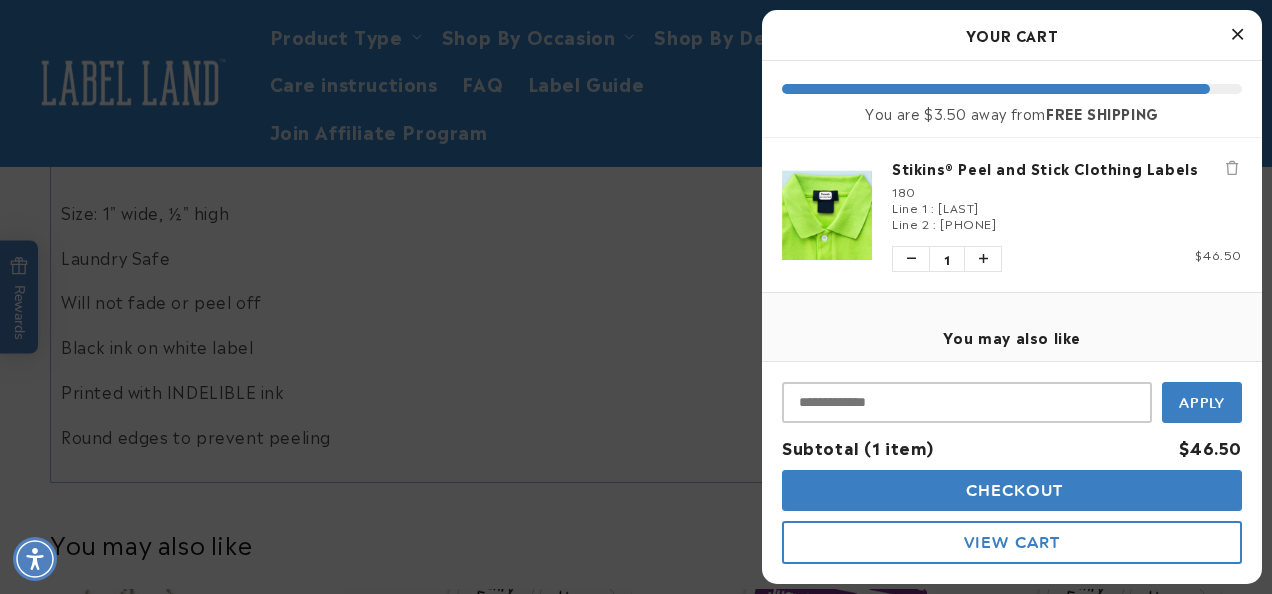 click at bounding box center [636, 297] 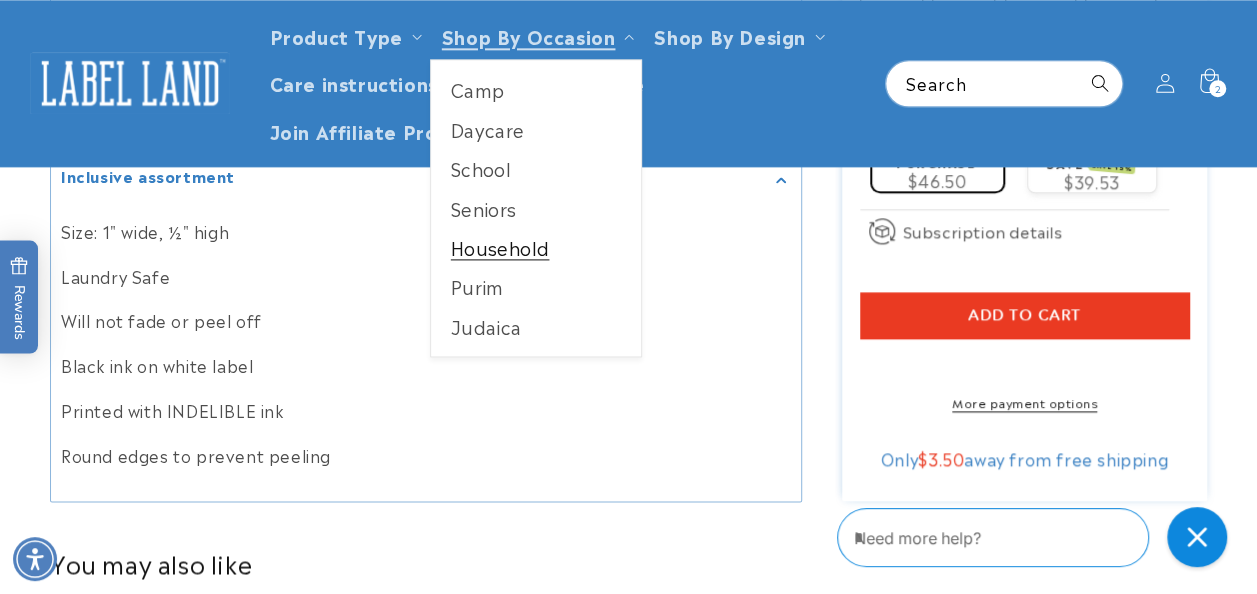 click on "Household" at bounding box center (536, 247) 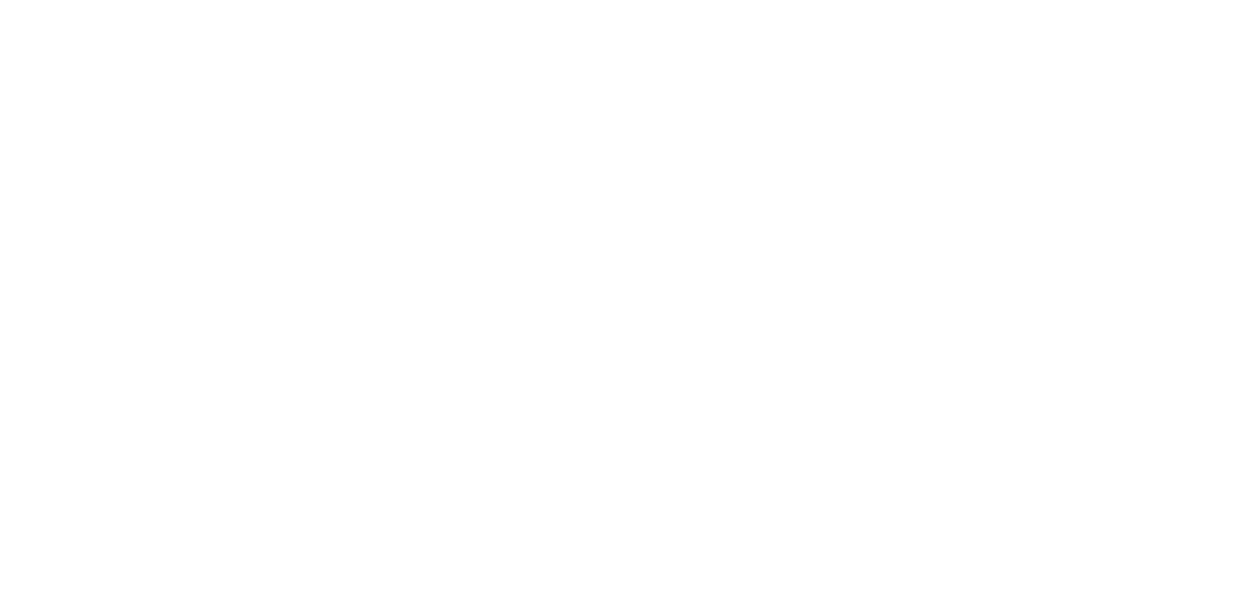scroll, scrollTop: 0, scrollLeft: 0, axis: both 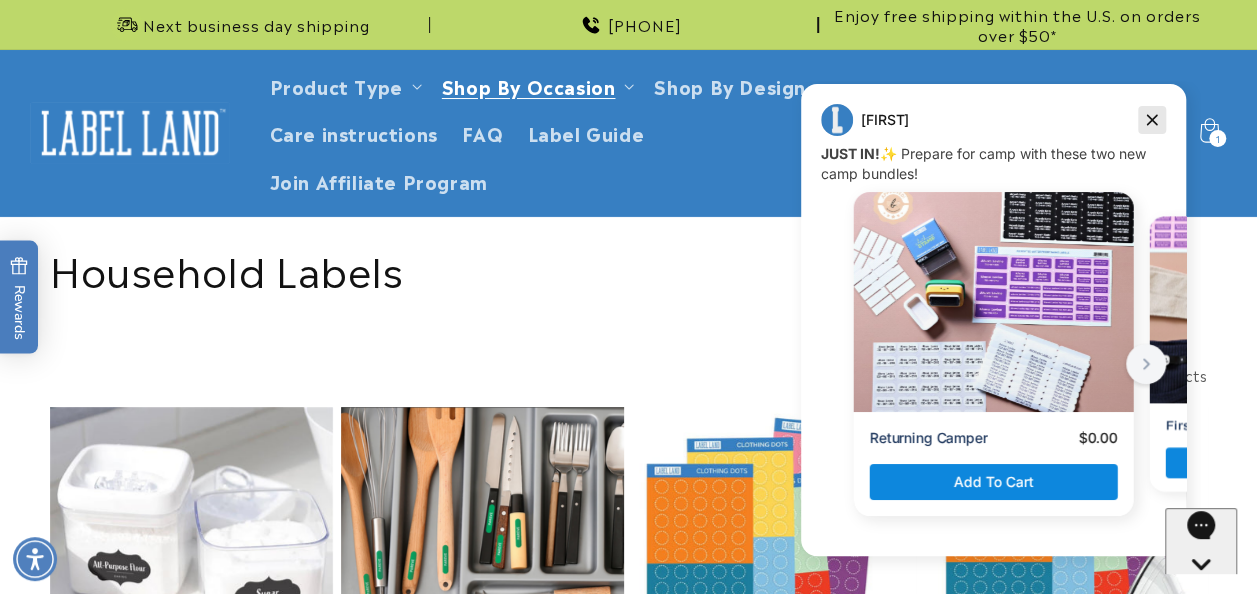 click 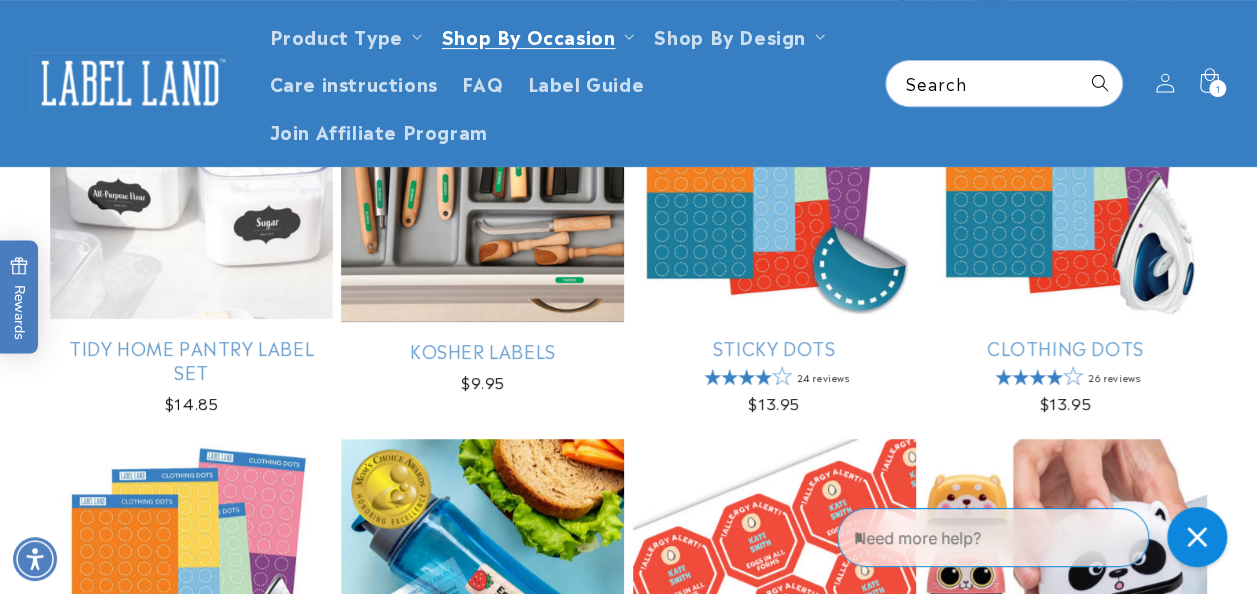 scroll, scrollTop: 0, scrollLeft: 0, axis: both 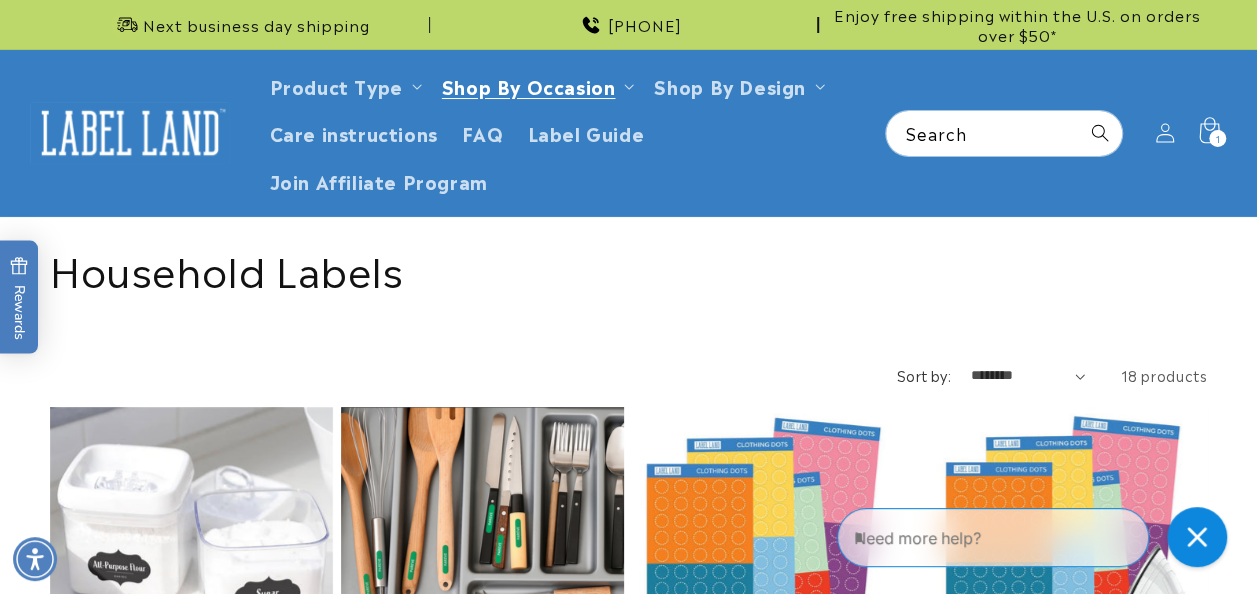 click on "1 1 item" at bounding box center (1217, 138) 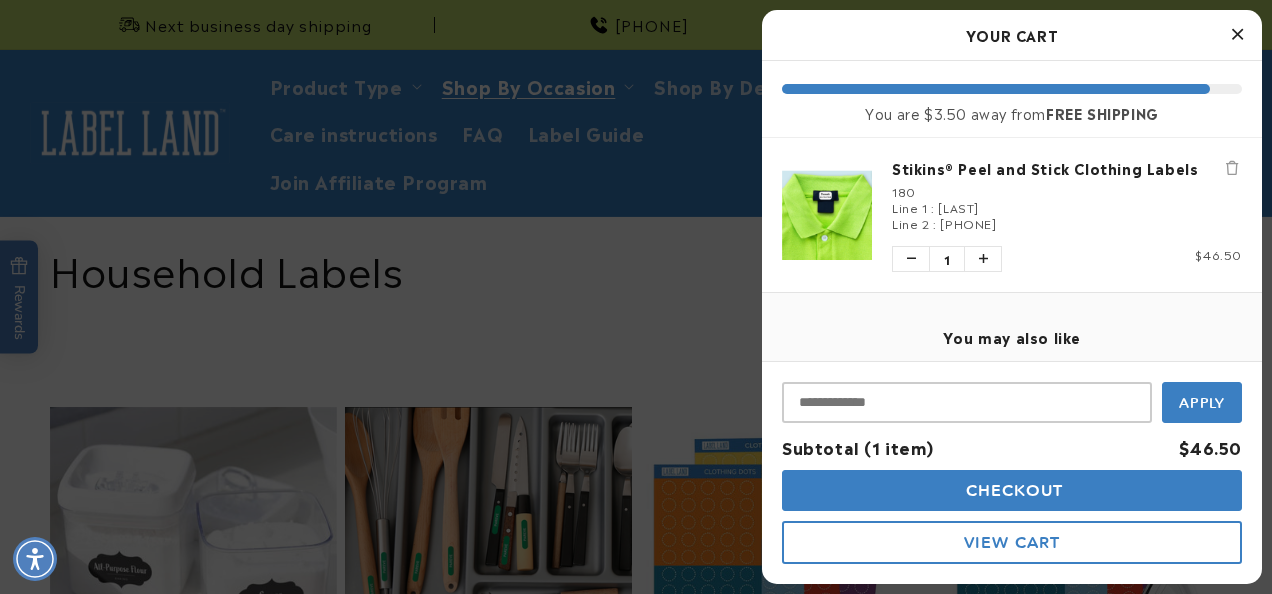click on "Stikins® Peel and Stick Clothing Labels" at bounding box center [1067, 168] 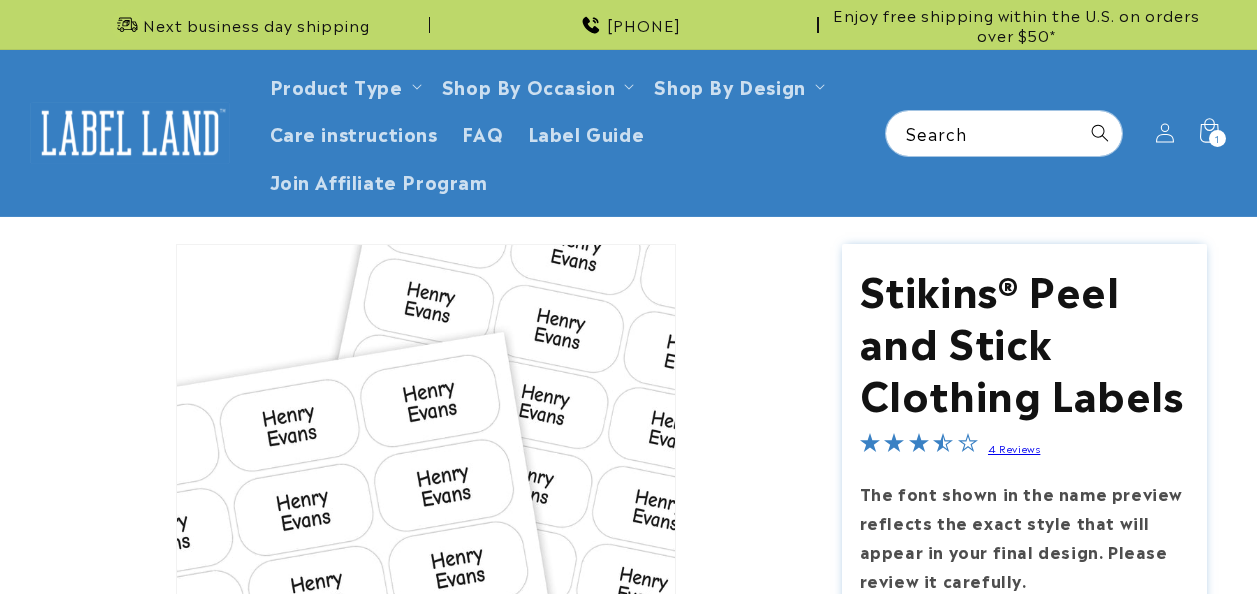 scroll, scrollTop: 0, scrollLeft: 0, axis: both 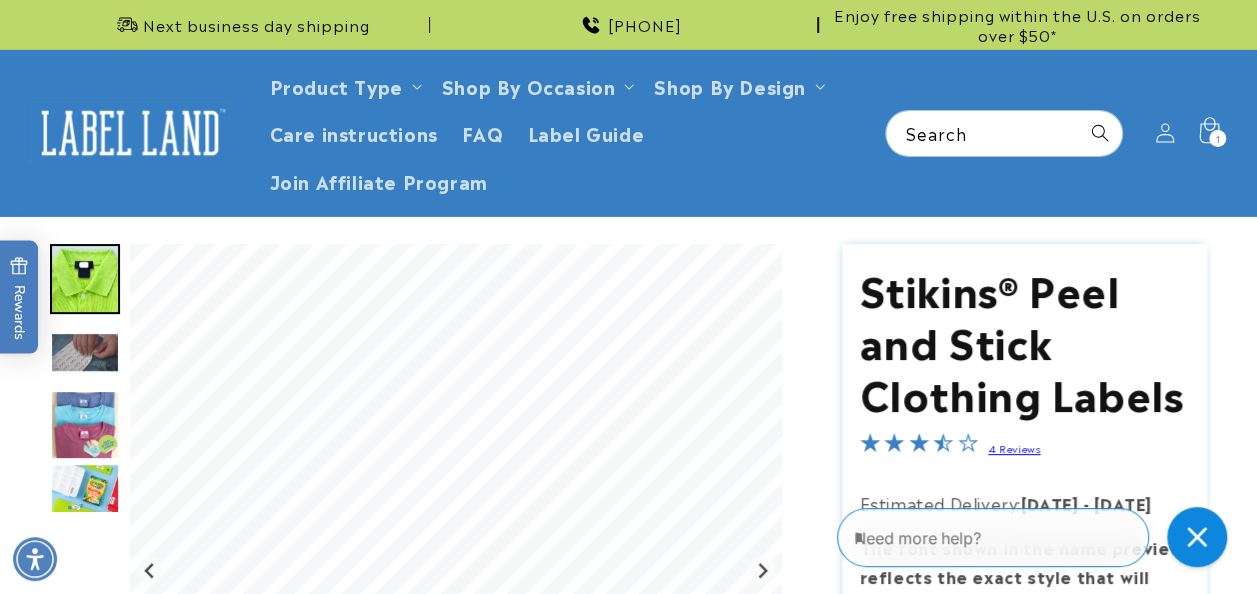 click on "1" at bounding box center (1217, 138) 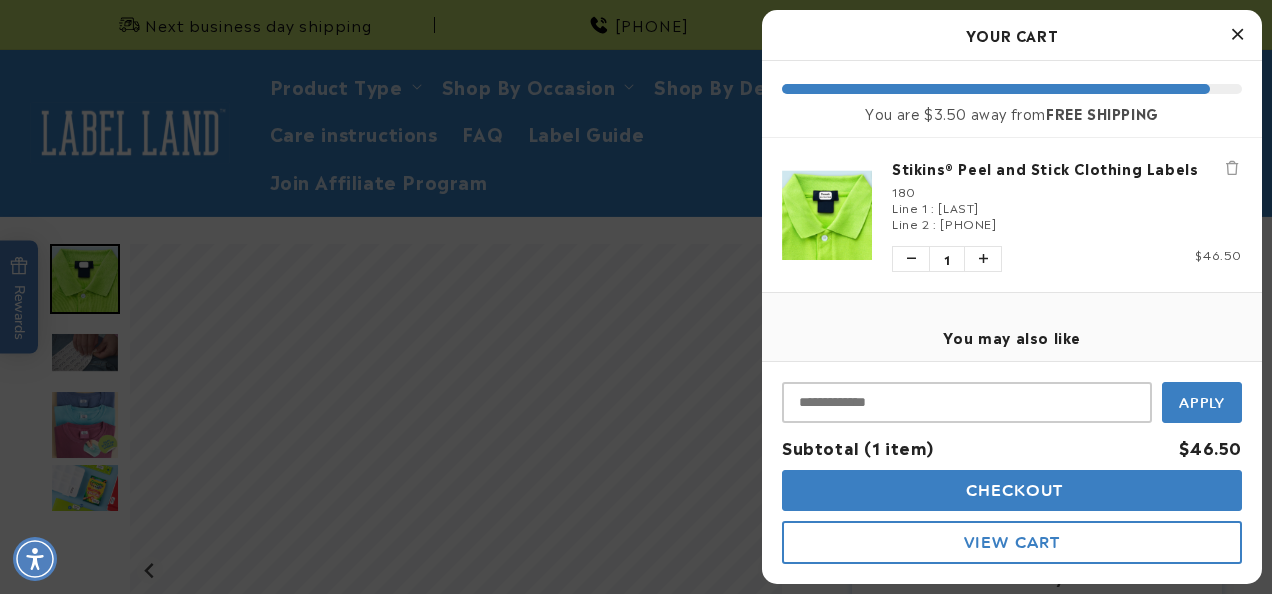 click at bounding box center [1232, 168] 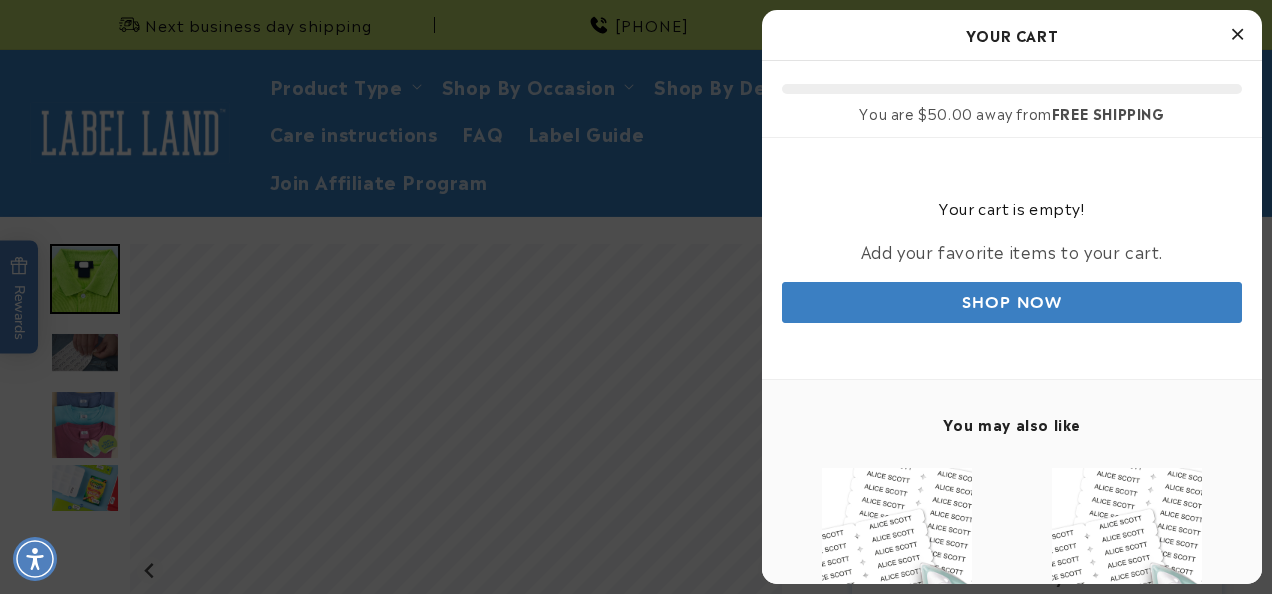 click at bounding box center [636, 297] 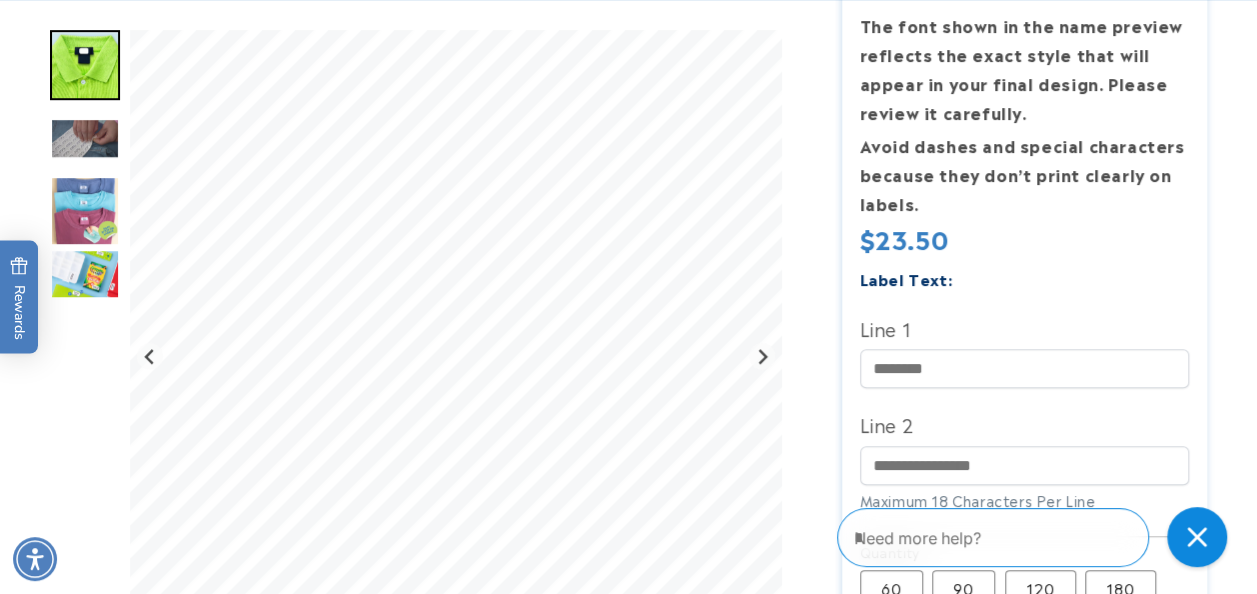 scroll, scrollTop: 523, scrollLeft: 0, axis: vertical 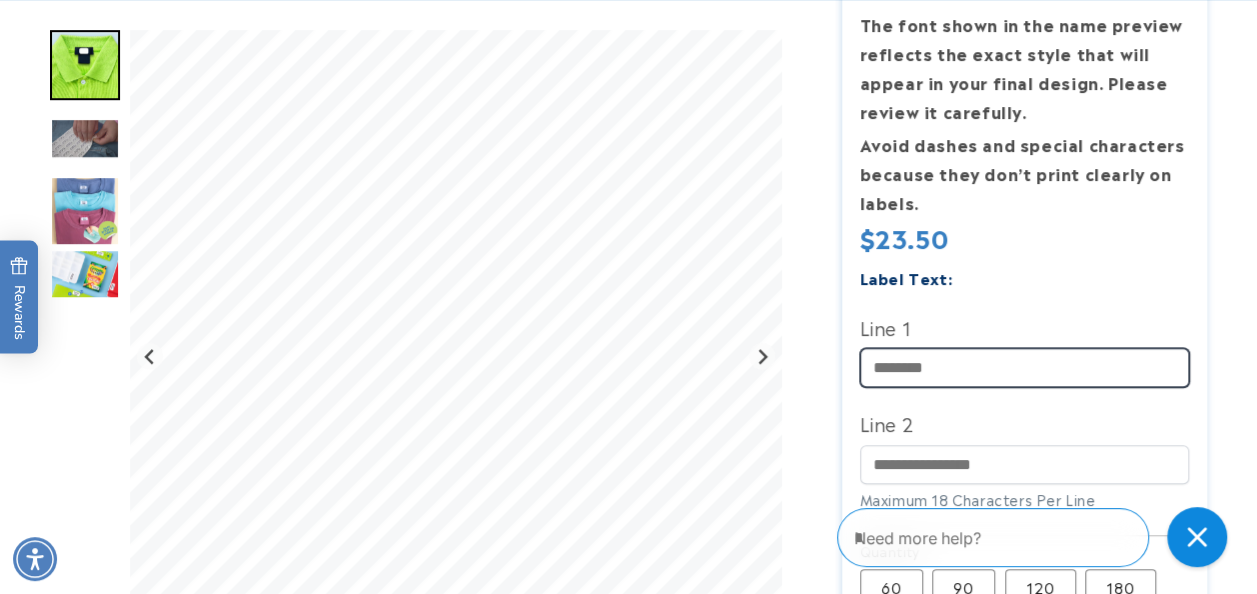 click on "Line 1" at bounding box center [1025, 367] 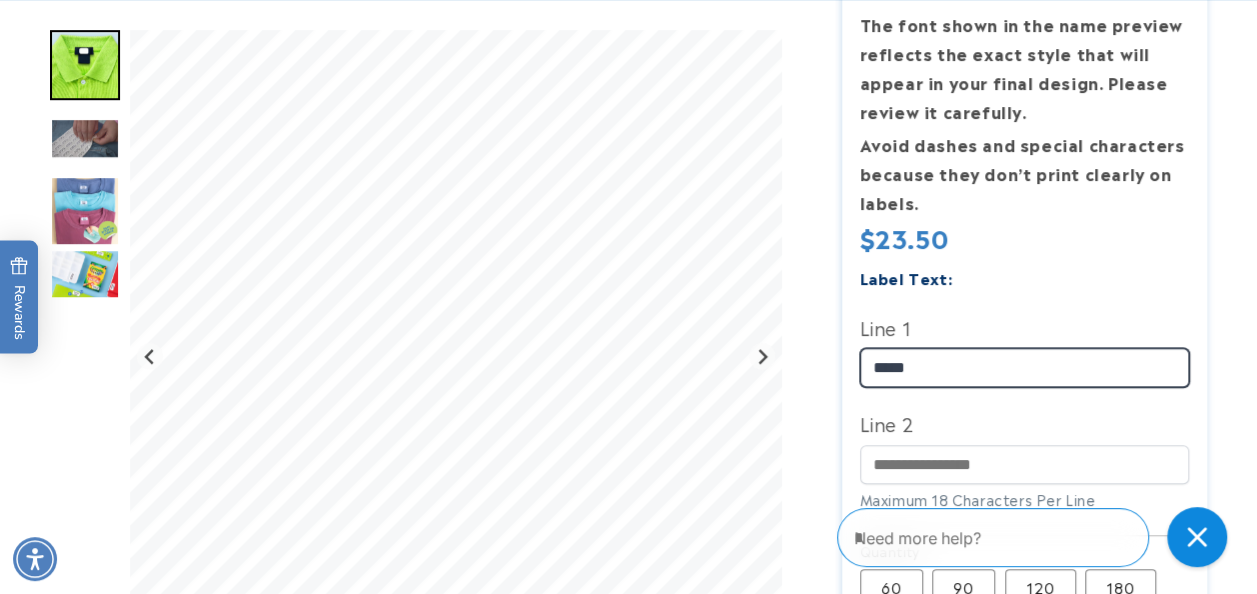 type on "*****" 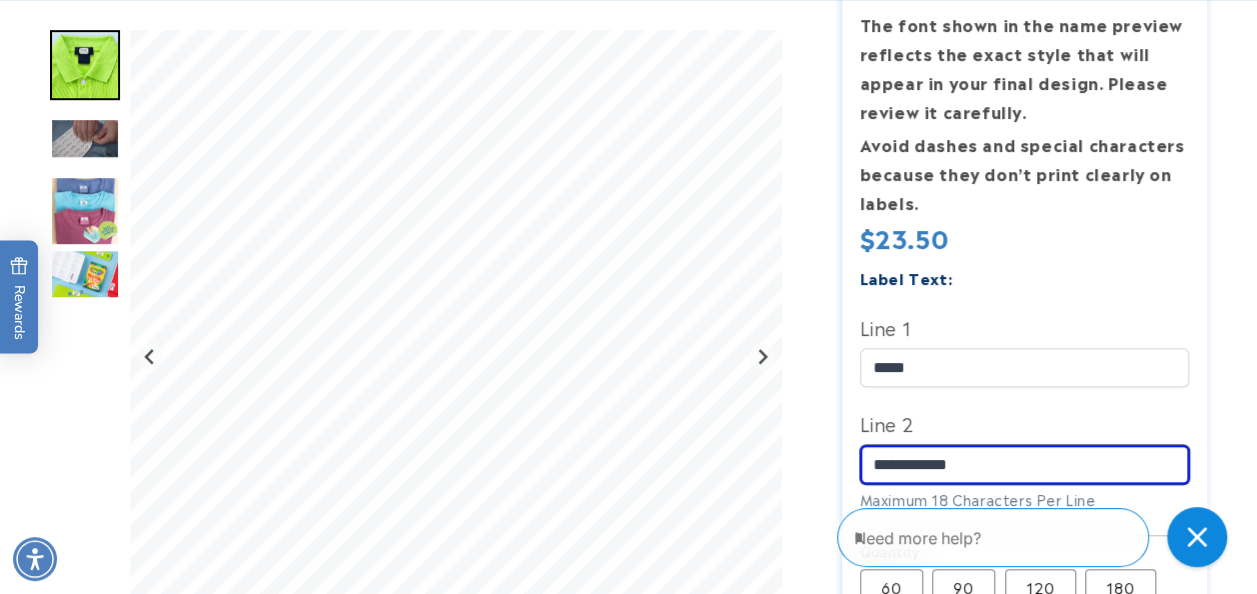 type on "**********" 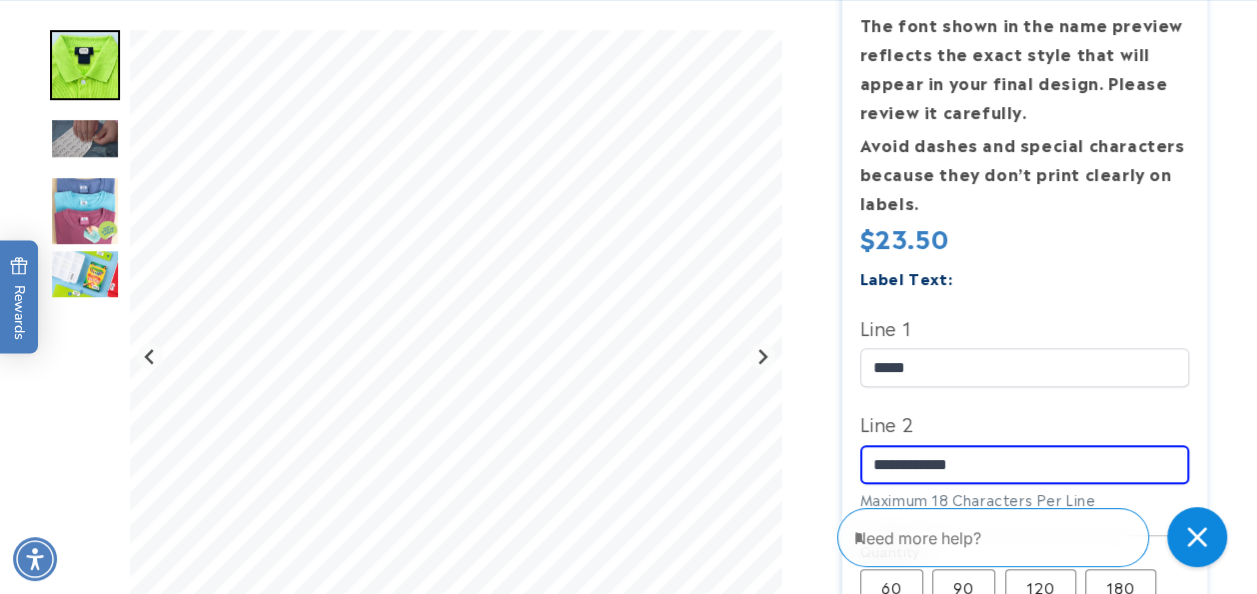 click at bounding box center [628, 400] 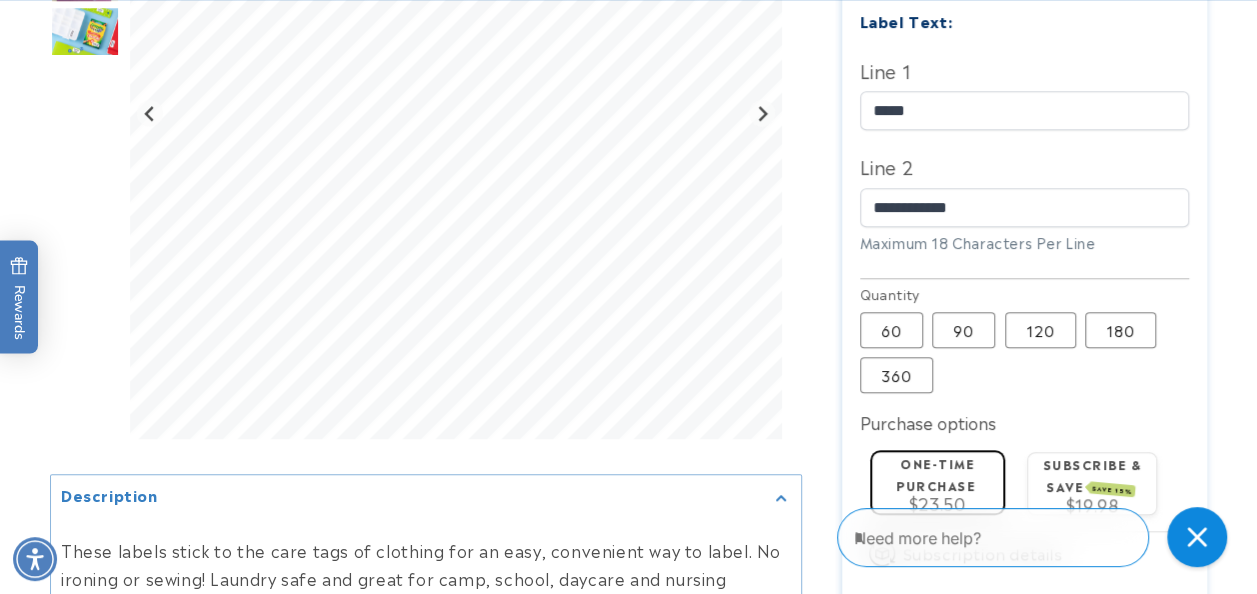 scroll, scrollTop: 796, scrollLeft: 0, axis: vertical 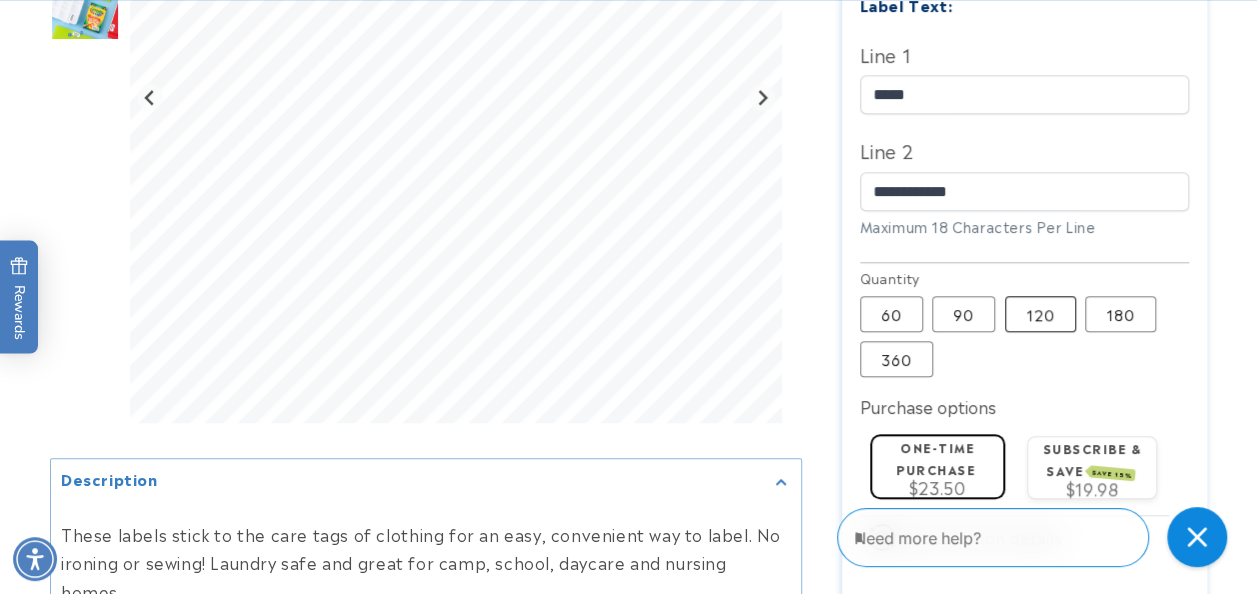 click on "120 Variant sold out or unavailable" at bounding box center (1040, 314) 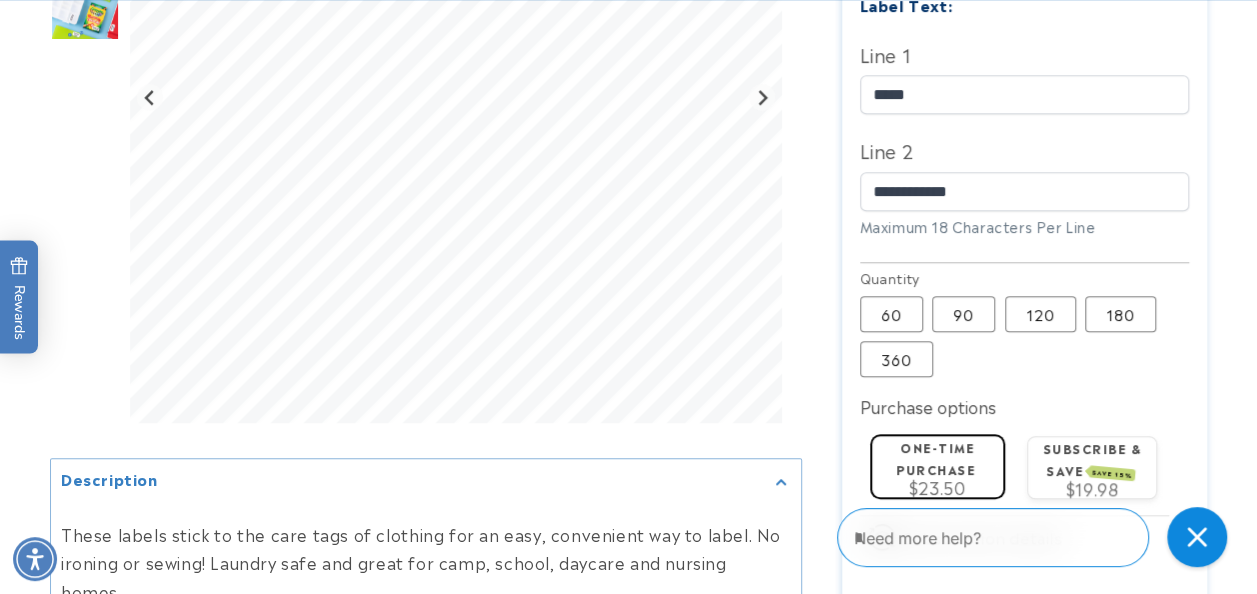 type 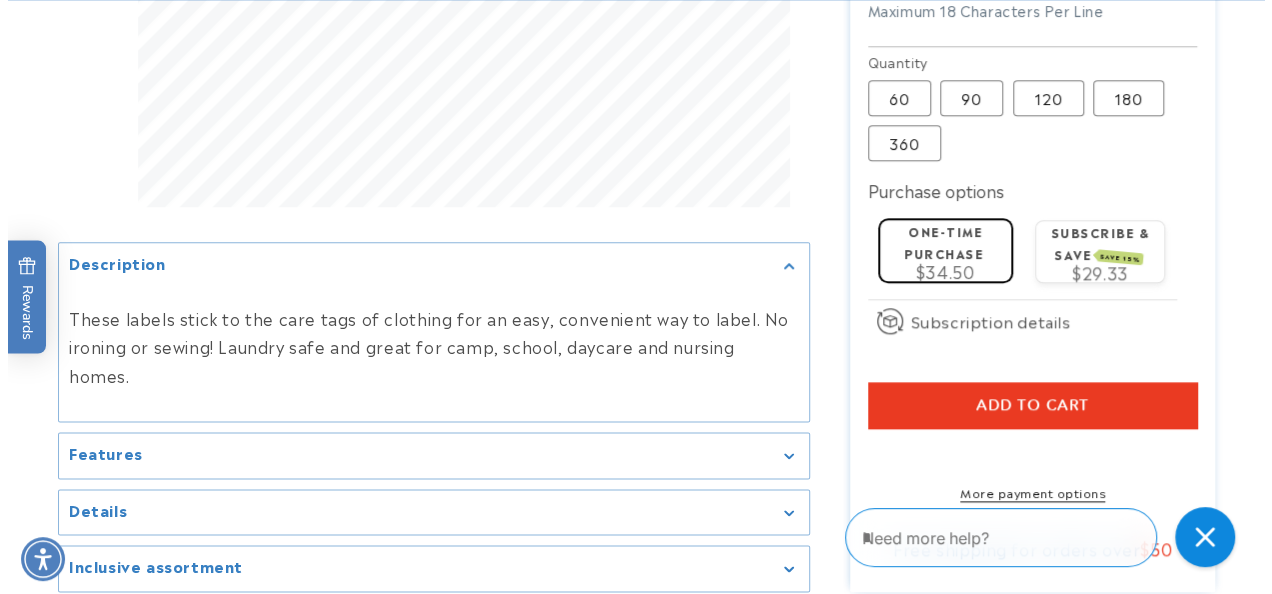 scroll, scrollTop: 1013, scrollLeft: 0, axis: vertical 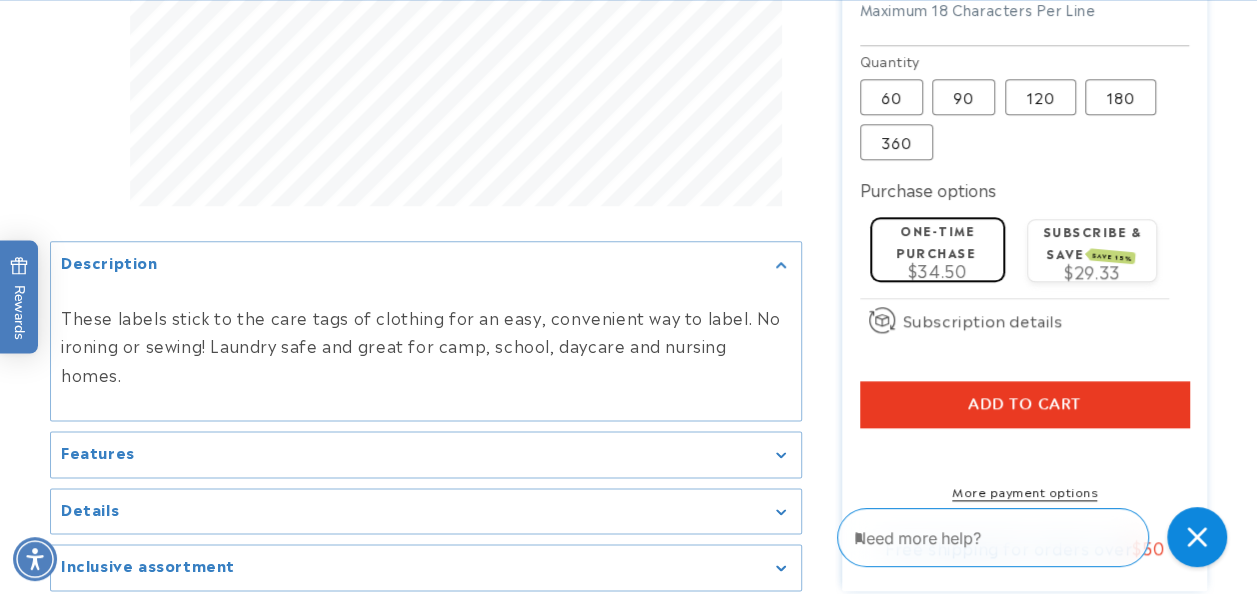 click on "Add to cart" at bounding box center (1024, 404) 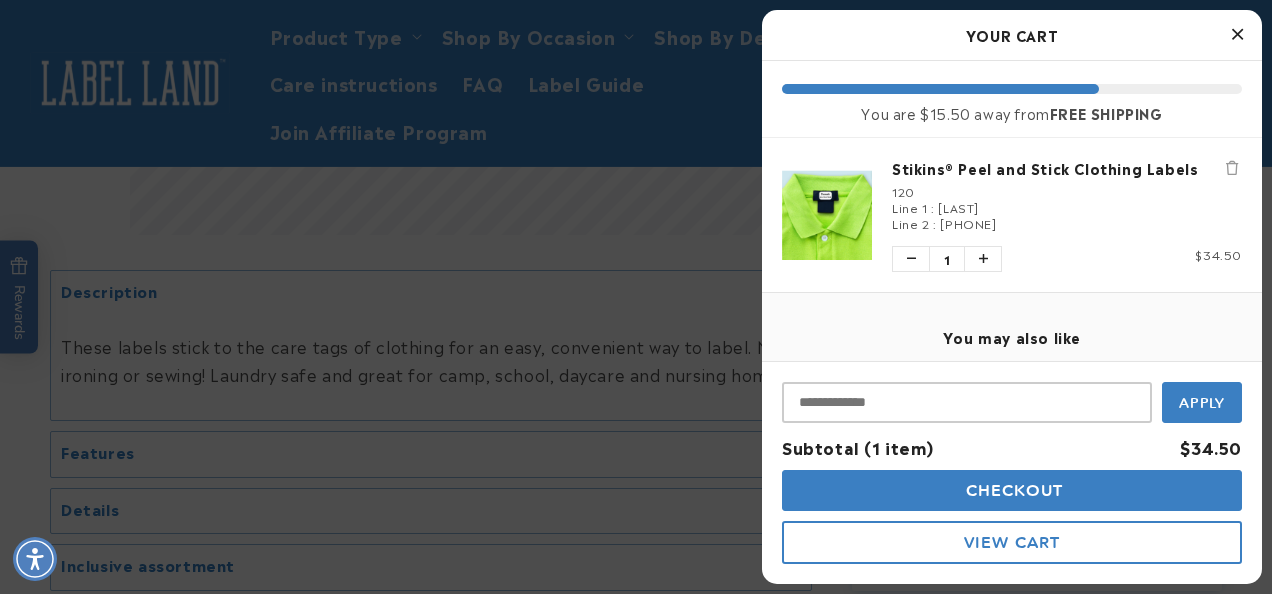 click on "Checkout" at bounding box center (1012, 490) 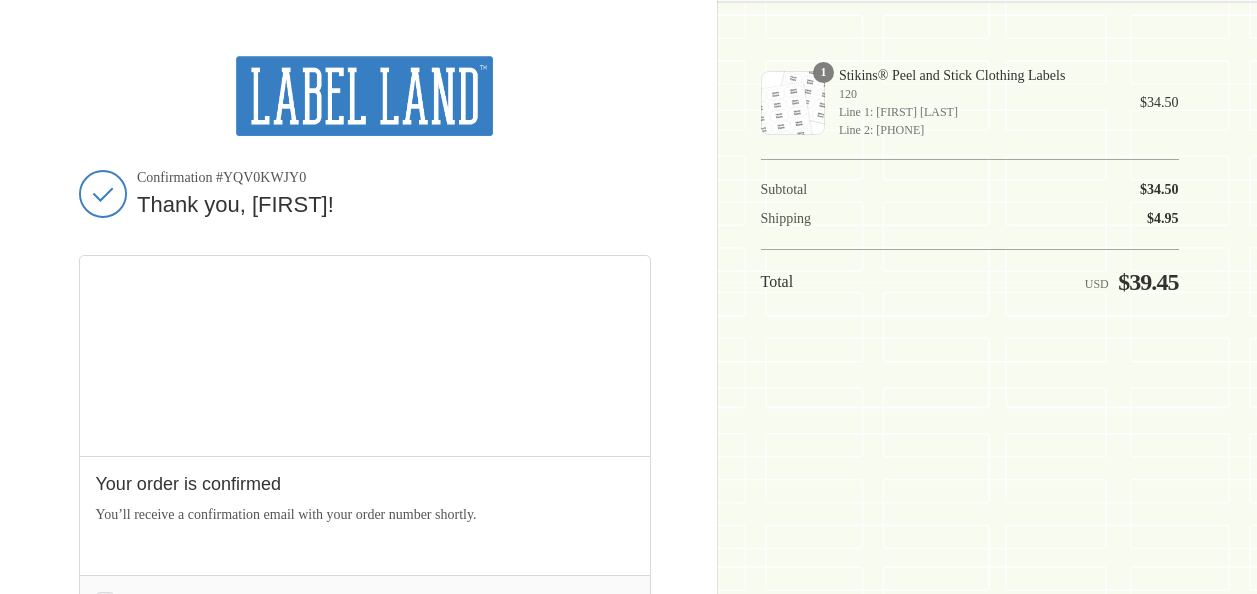 scroll, scrollTop: 0, scrollLeft: 0, axis: both 